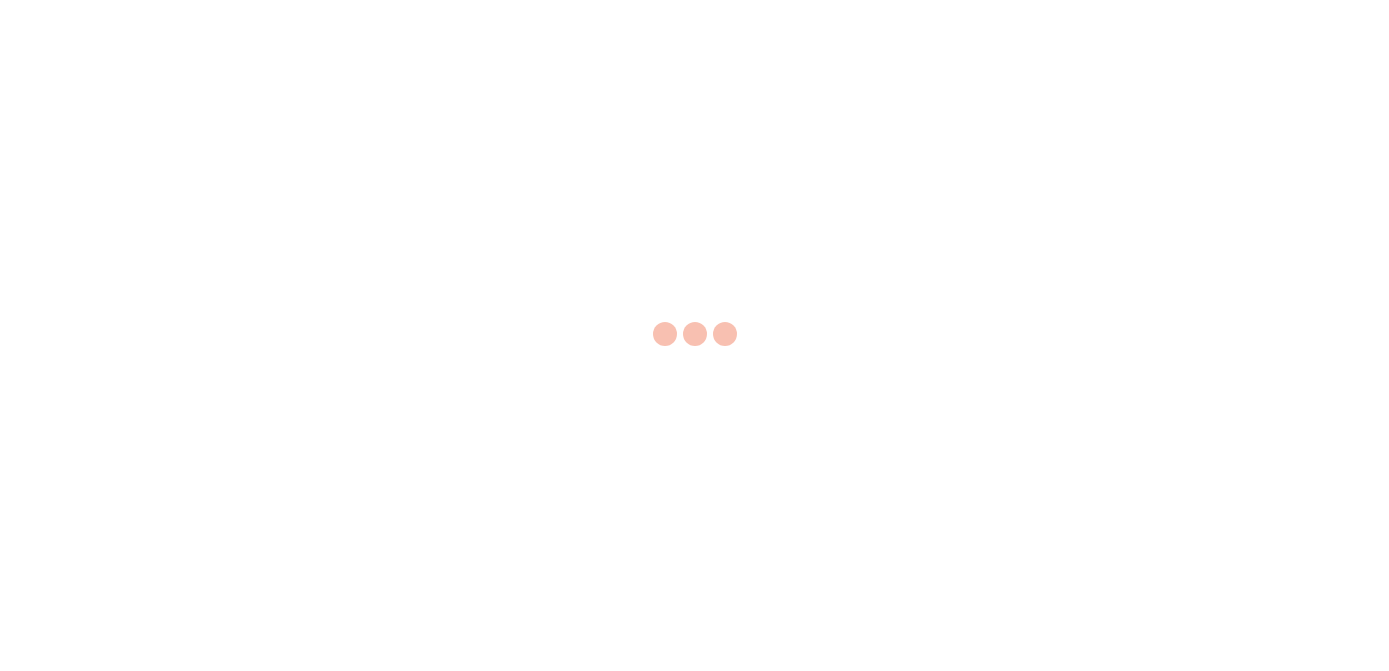 scroll, scrollTop: 0, scrollLeft: 0, axis: both 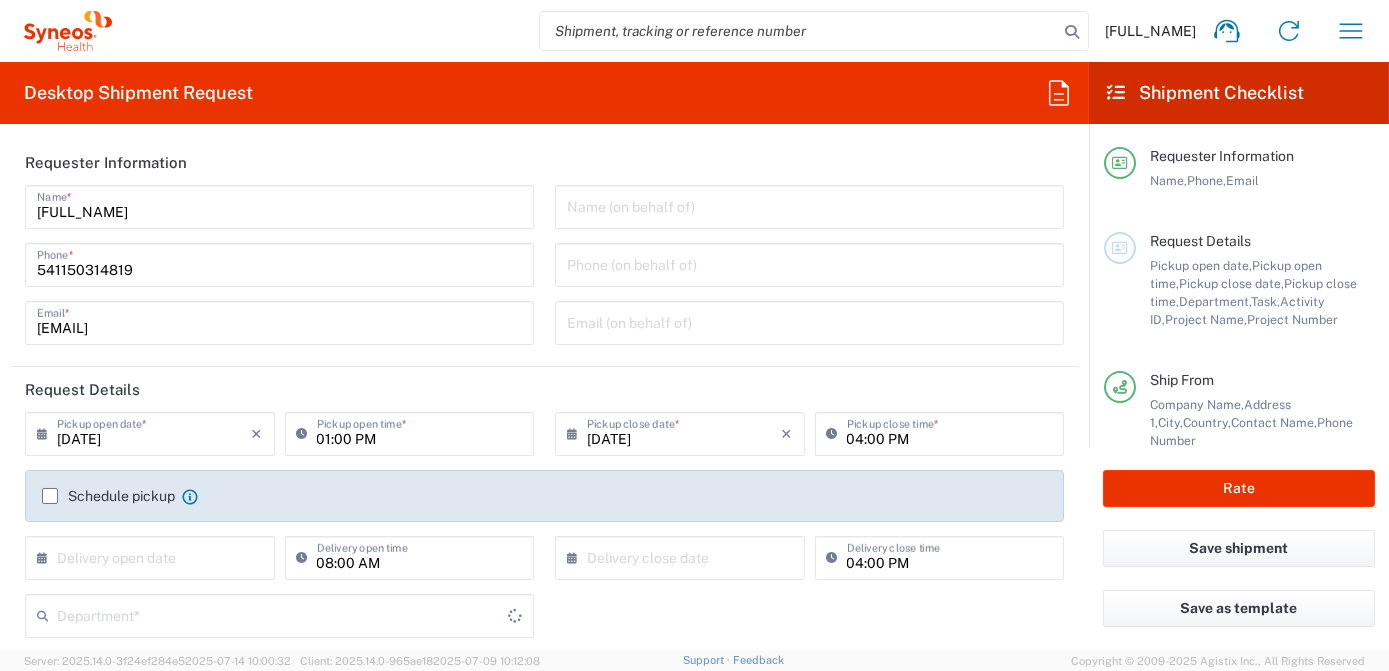 type on "3190" 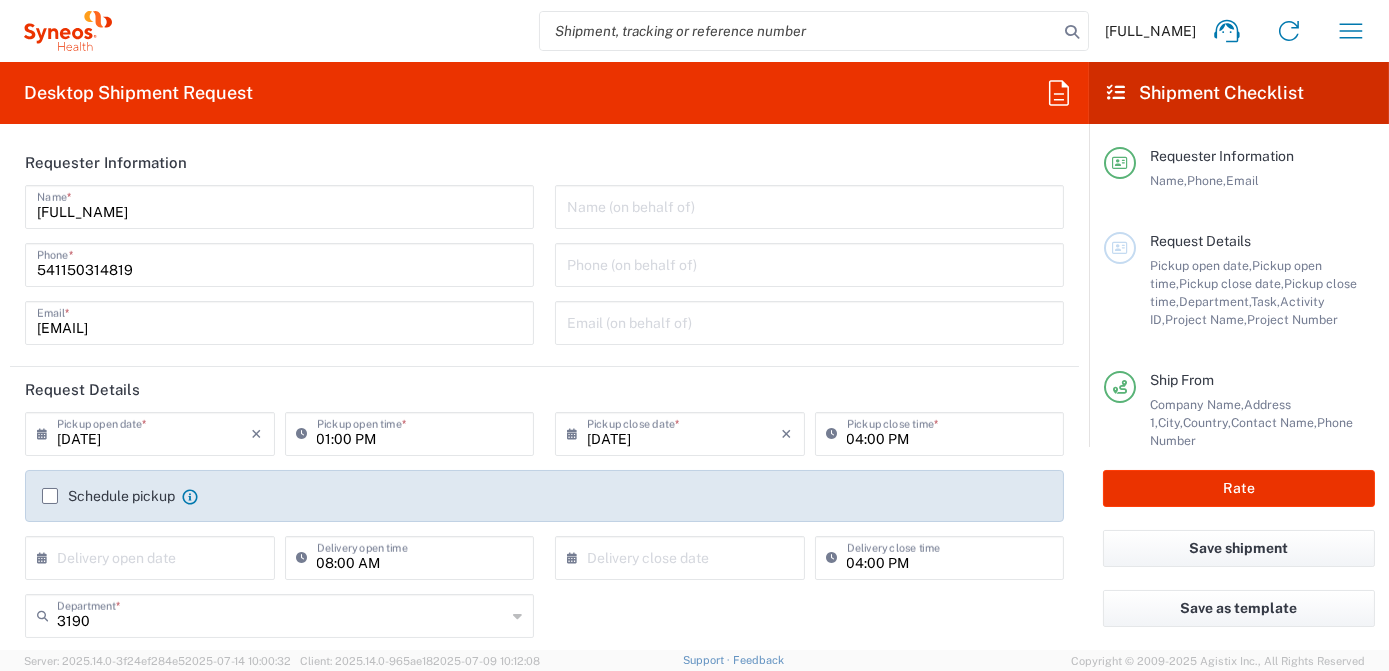 type on "Argentina" 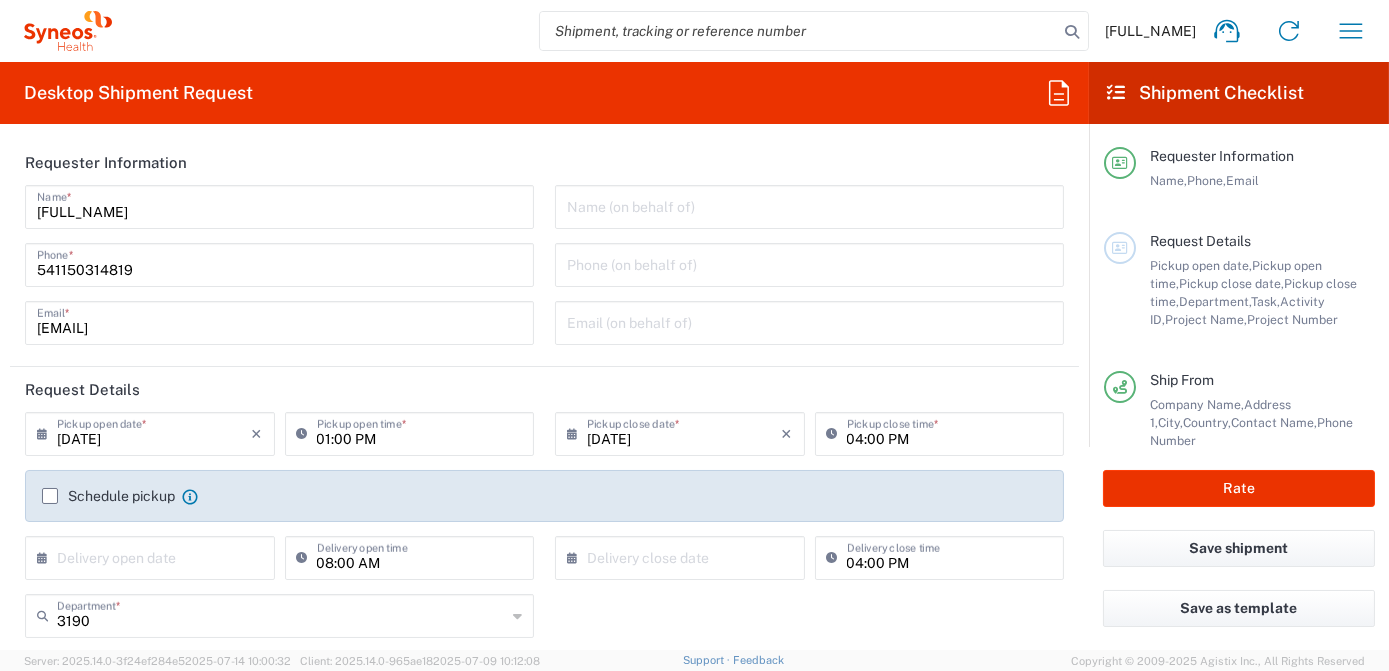type on "Syneos Health Argentina SA" 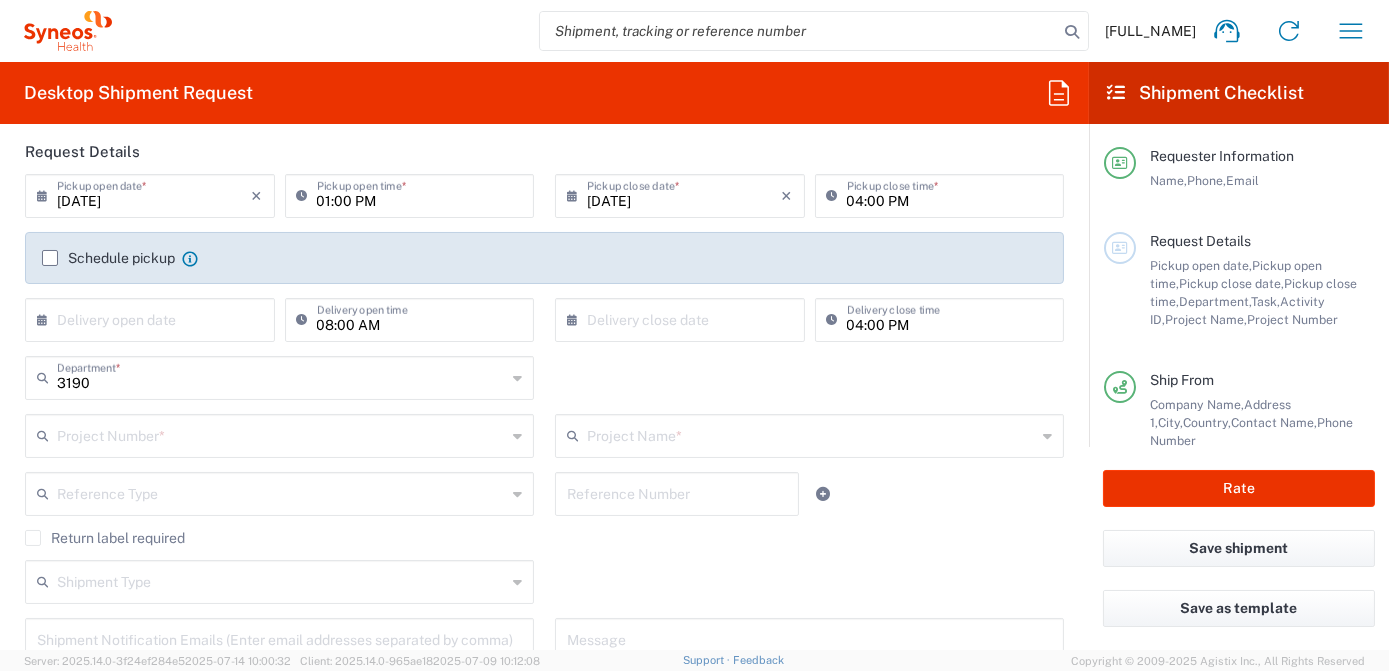 scroll, scrollTop: 272, scrollLeft: 0, axis: vertical 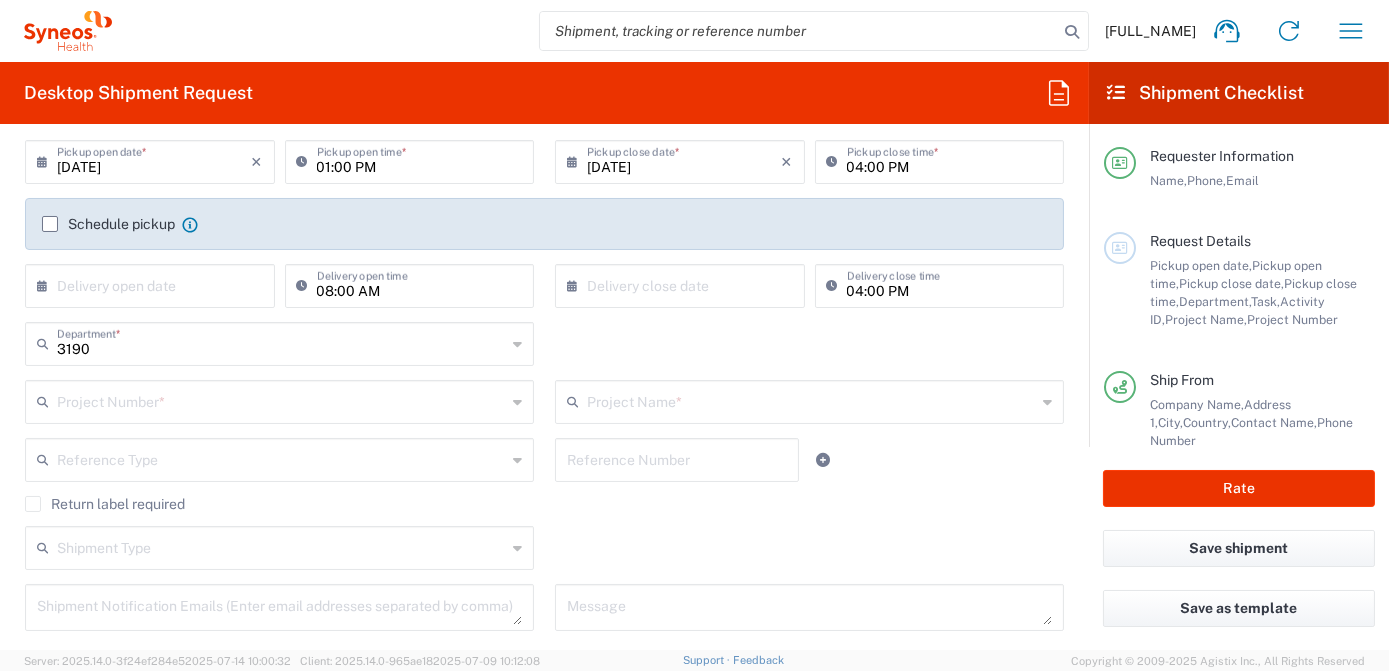 click at bounding box center (281, 400) 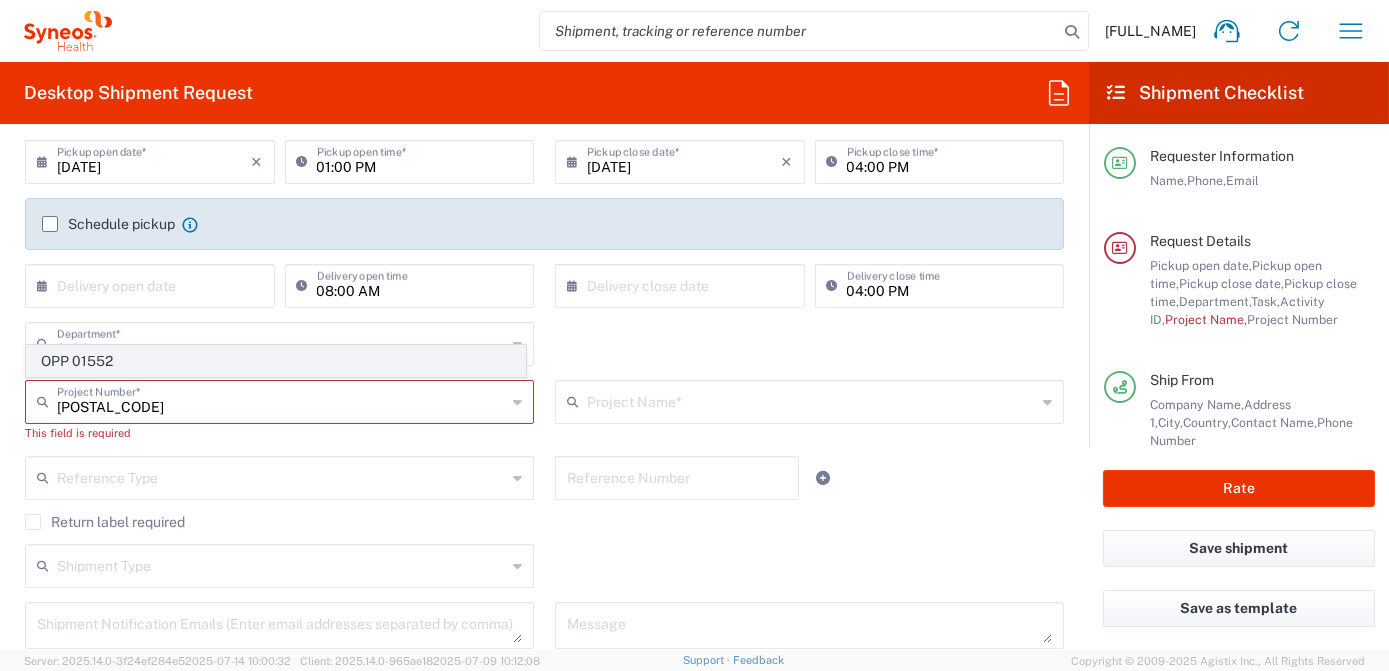 click on "OPP 01552" 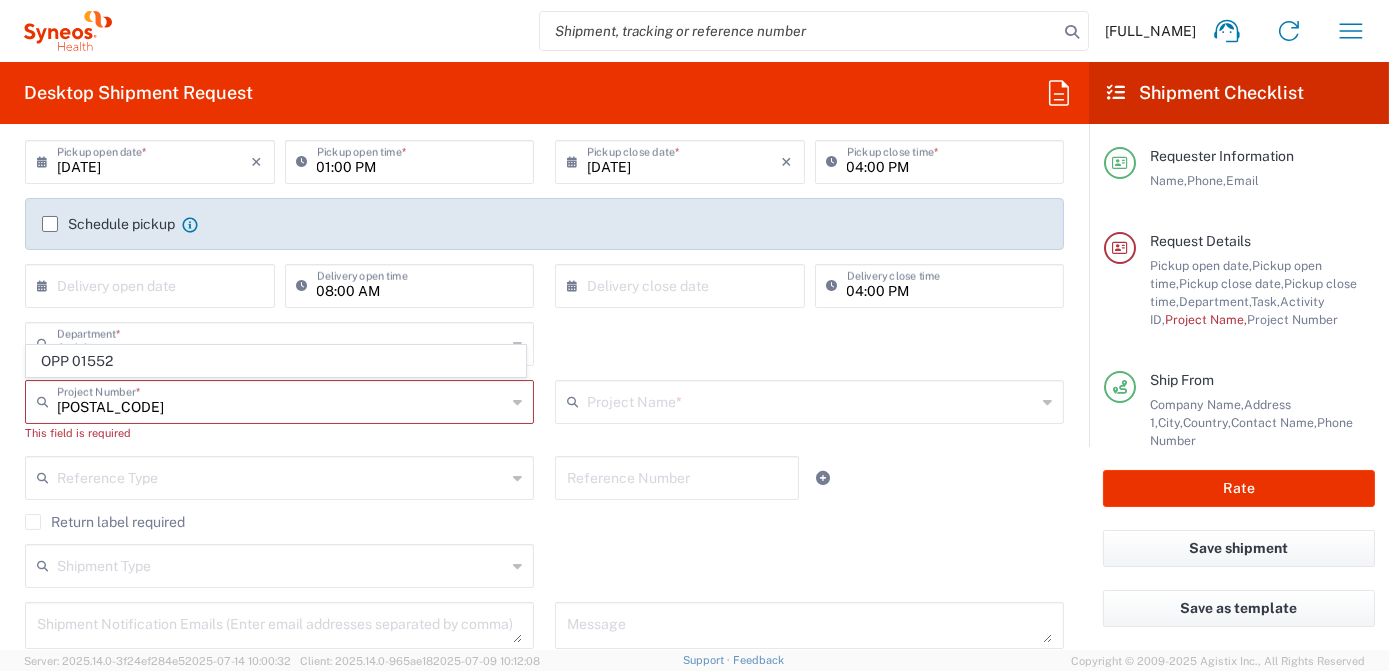 type on "OPP 01552" 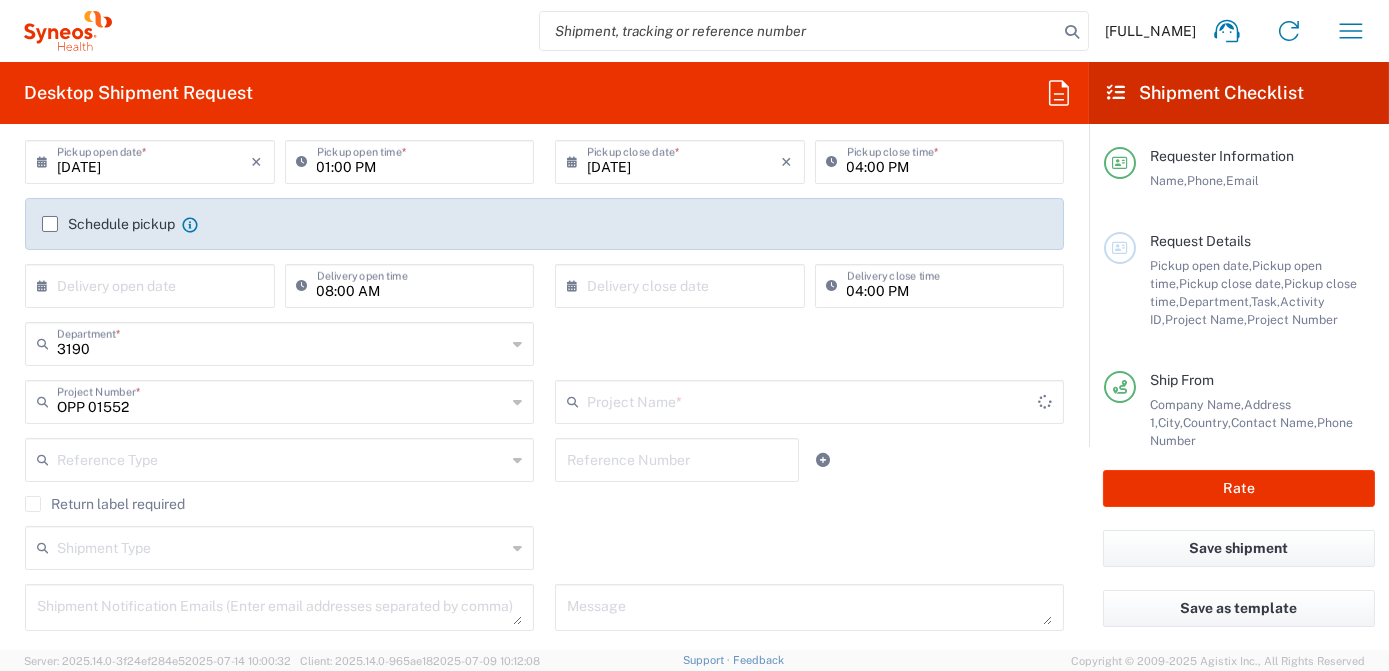 type on "802-AMO-002" 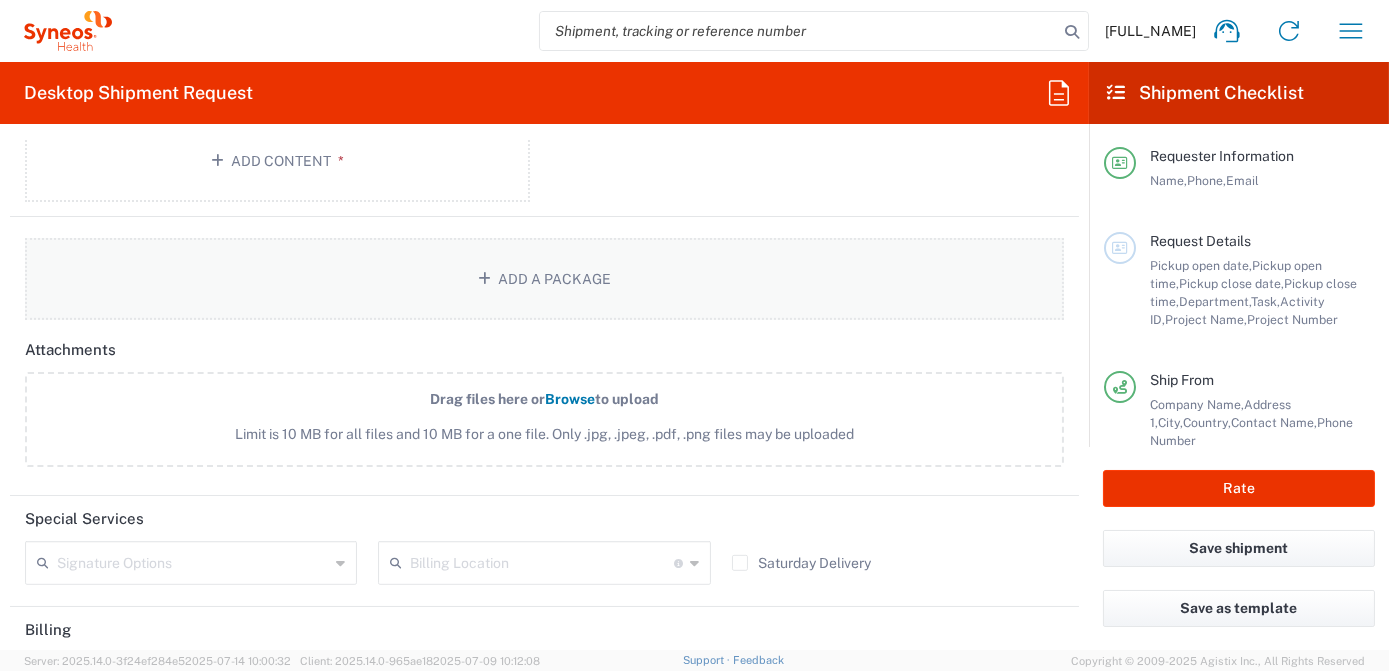 scroll, scrollTop: 2272, scrollLeft: 0, axis: vertical 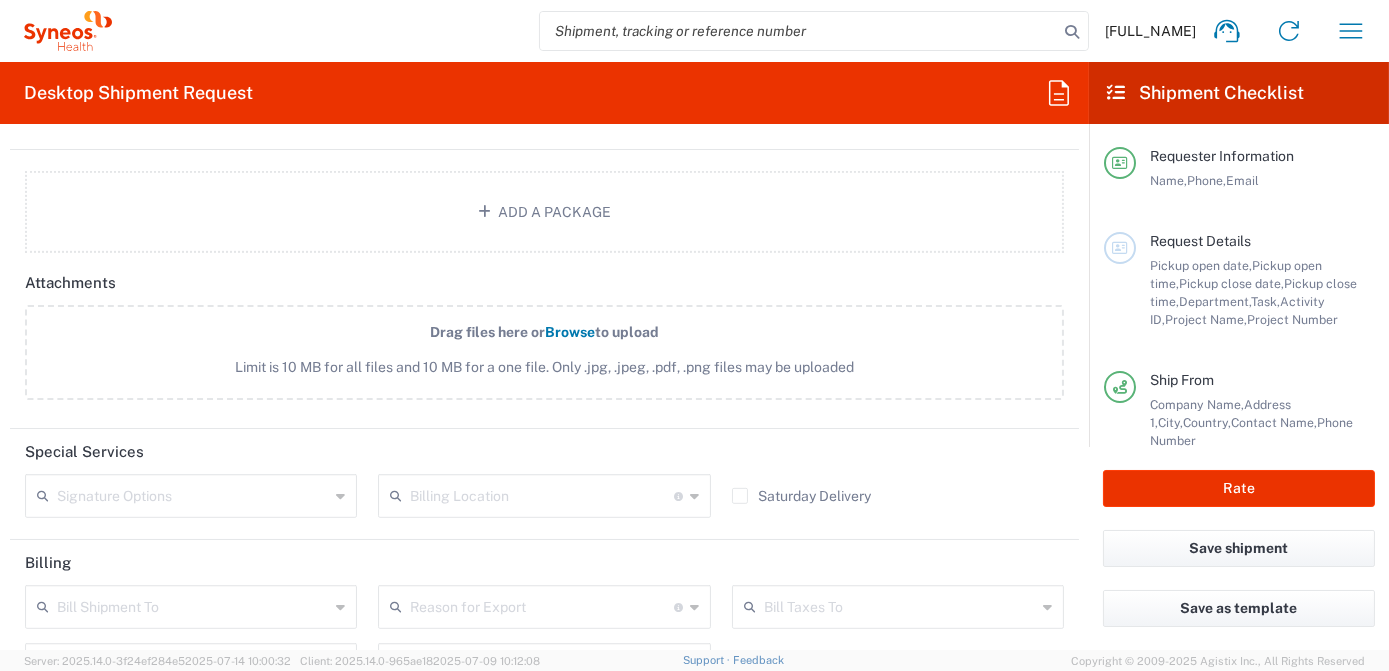 click at bounding box center (541, 494) 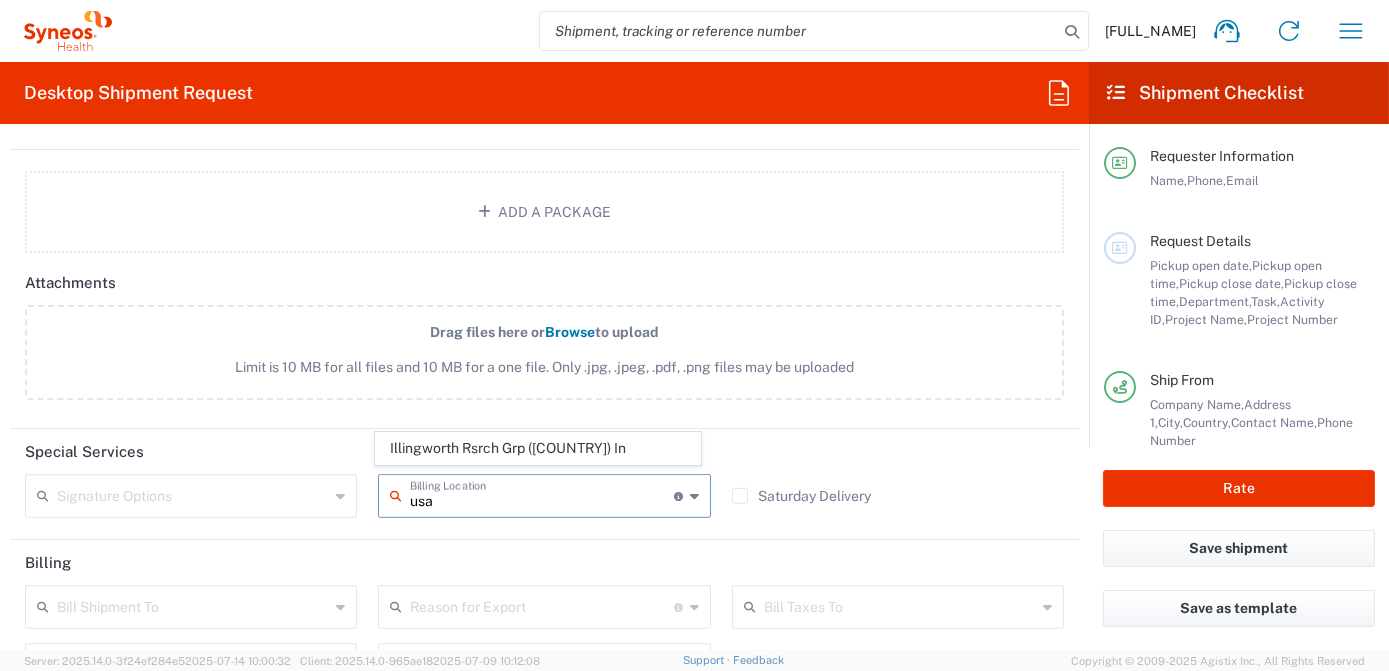 type on "usa" 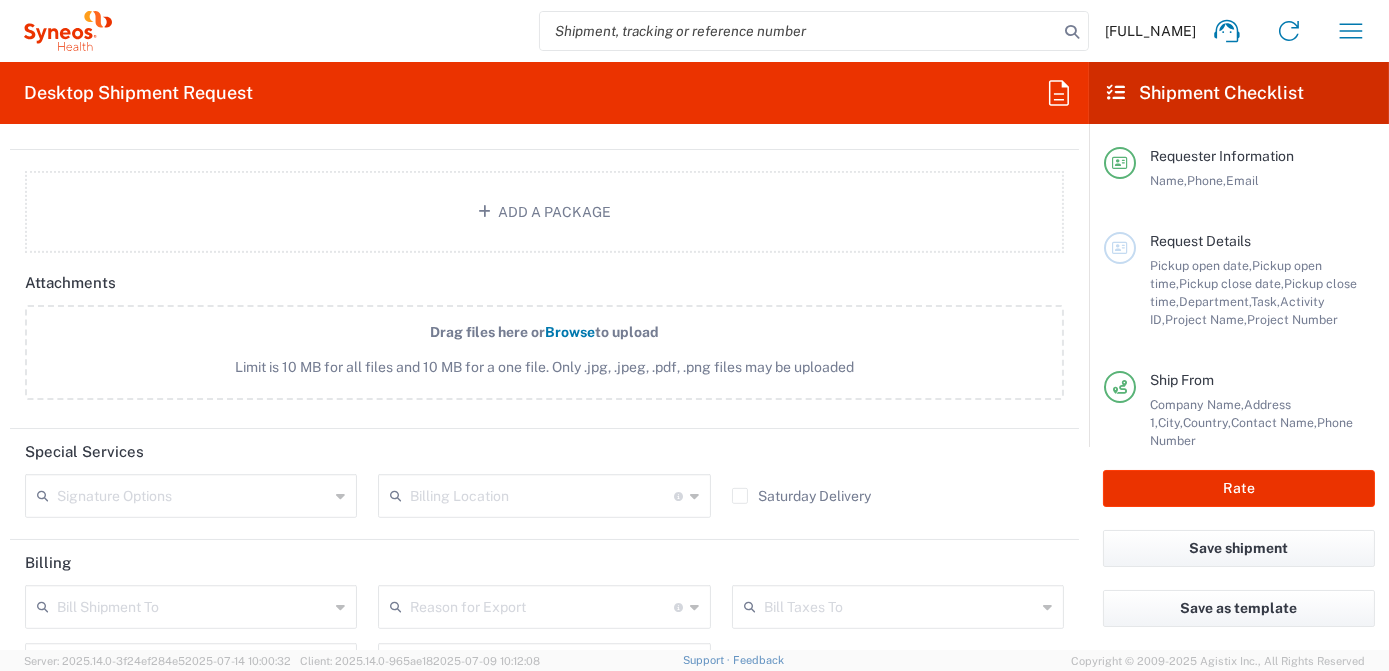 click on "Special Services" 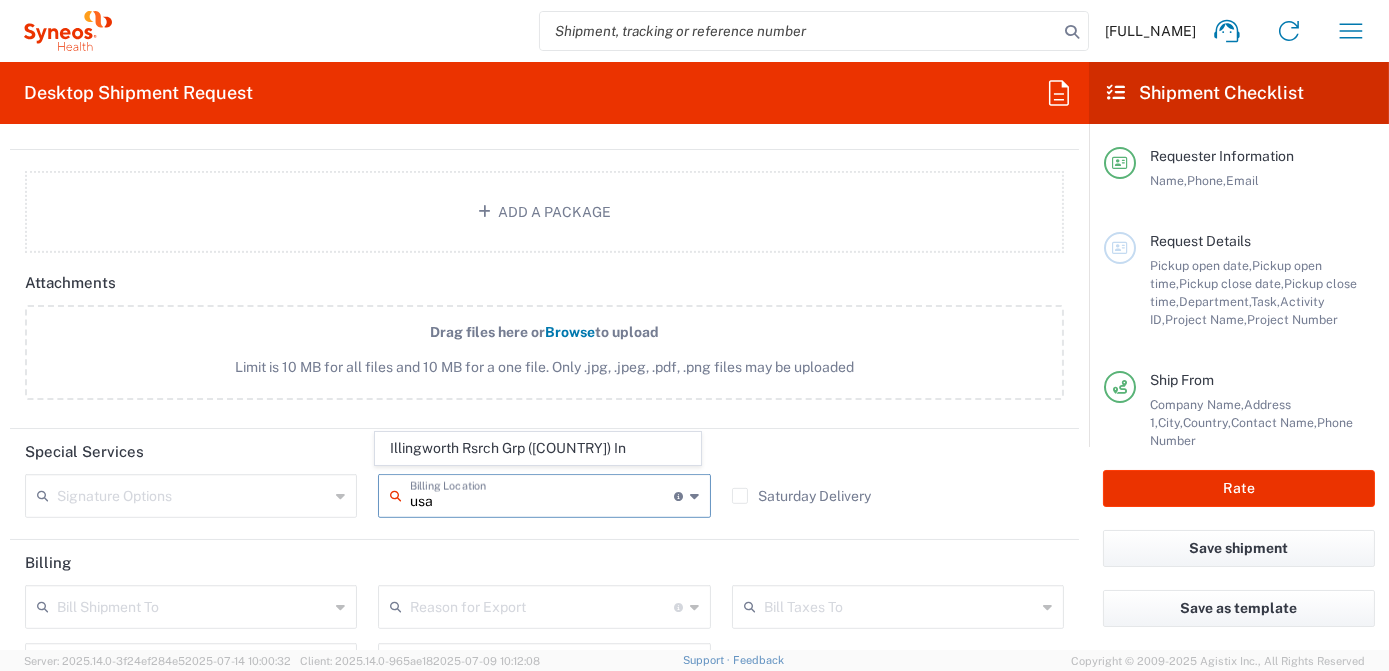 click on "Illingworth Rsrch Grp ([COUNTRY]) In" 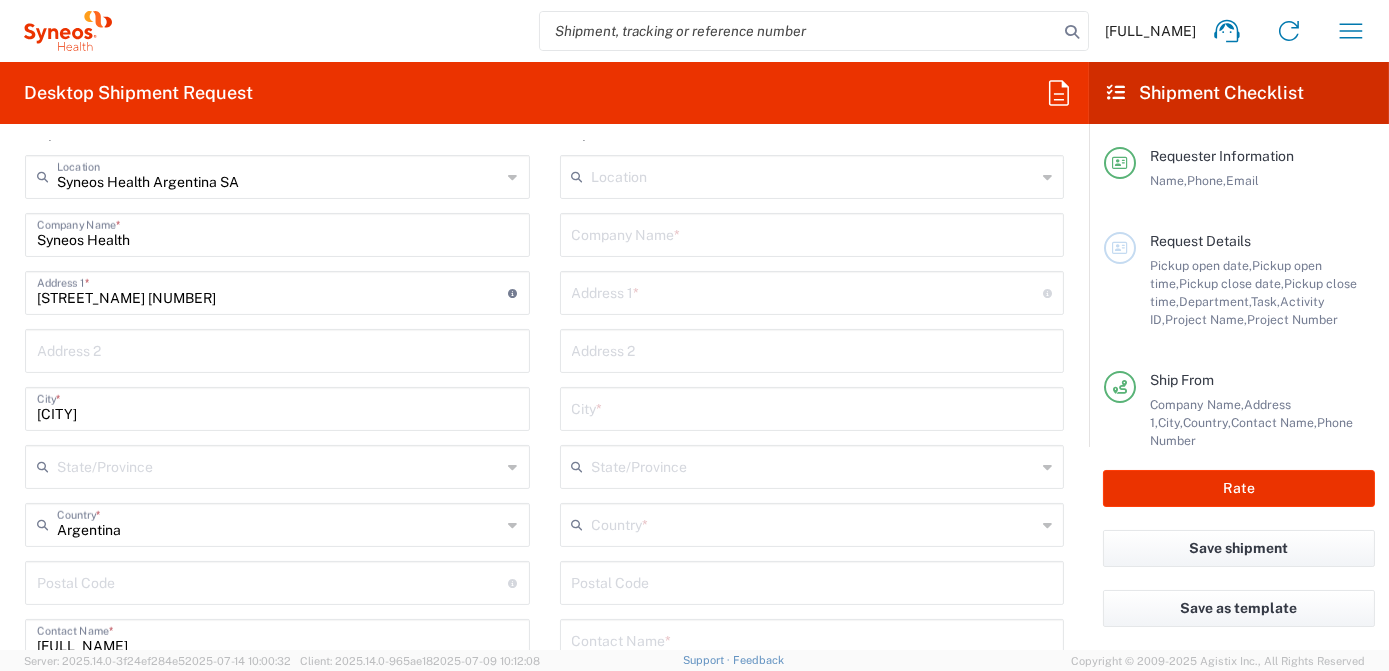 scroll, scrollTop: 724, scrollLeft: 0, axis: vertical 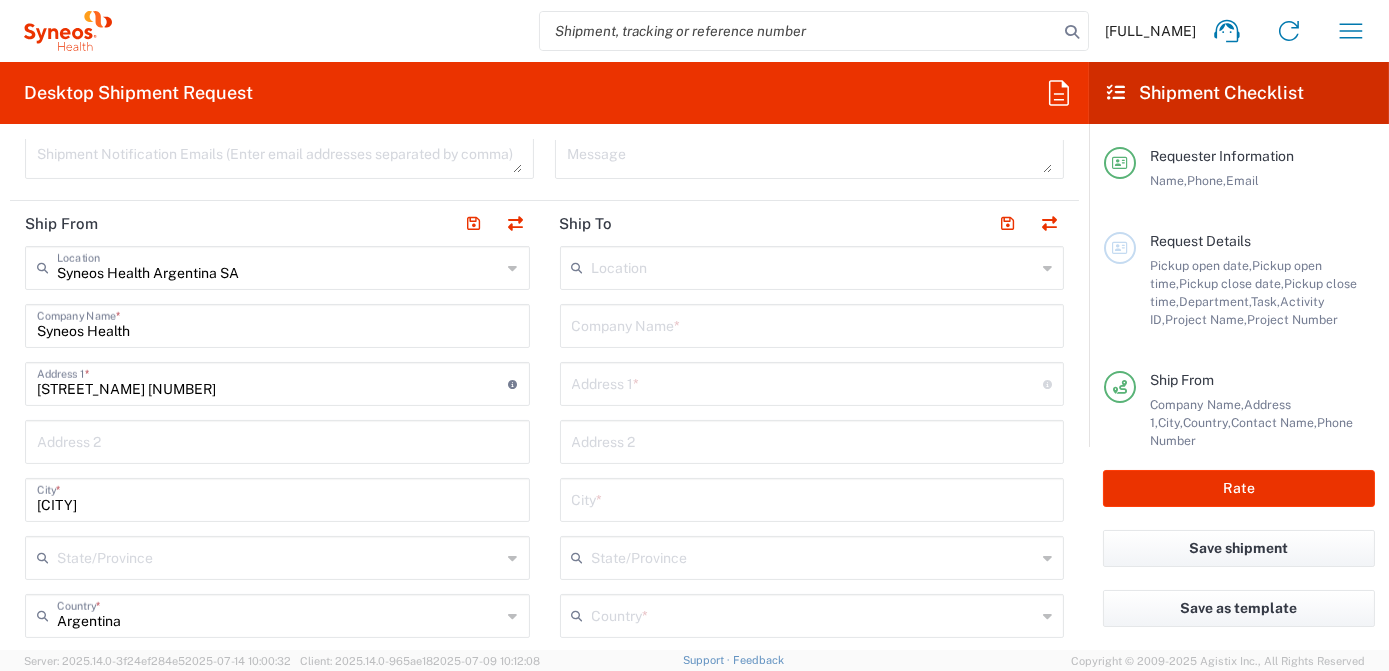 drag, startPoint x: 178, startPoint y: 333, endPoint x: 0, endPoint y: 296, distance: 181.80484 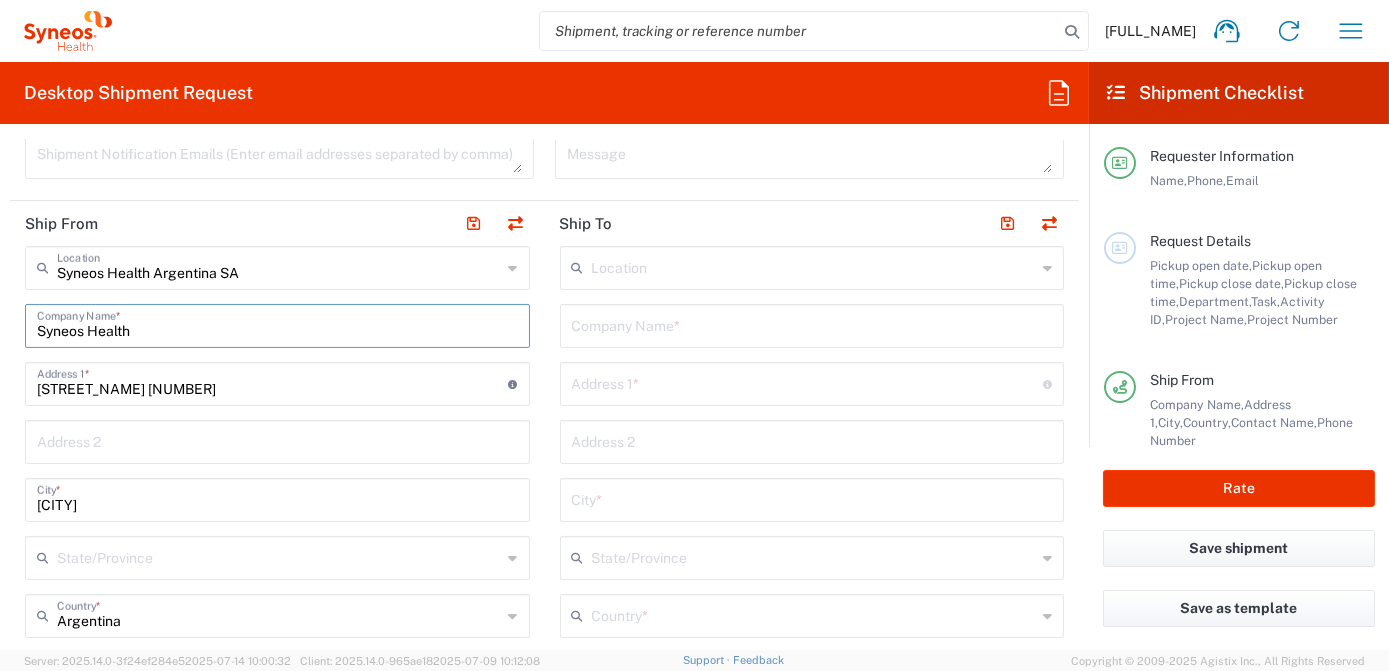 type 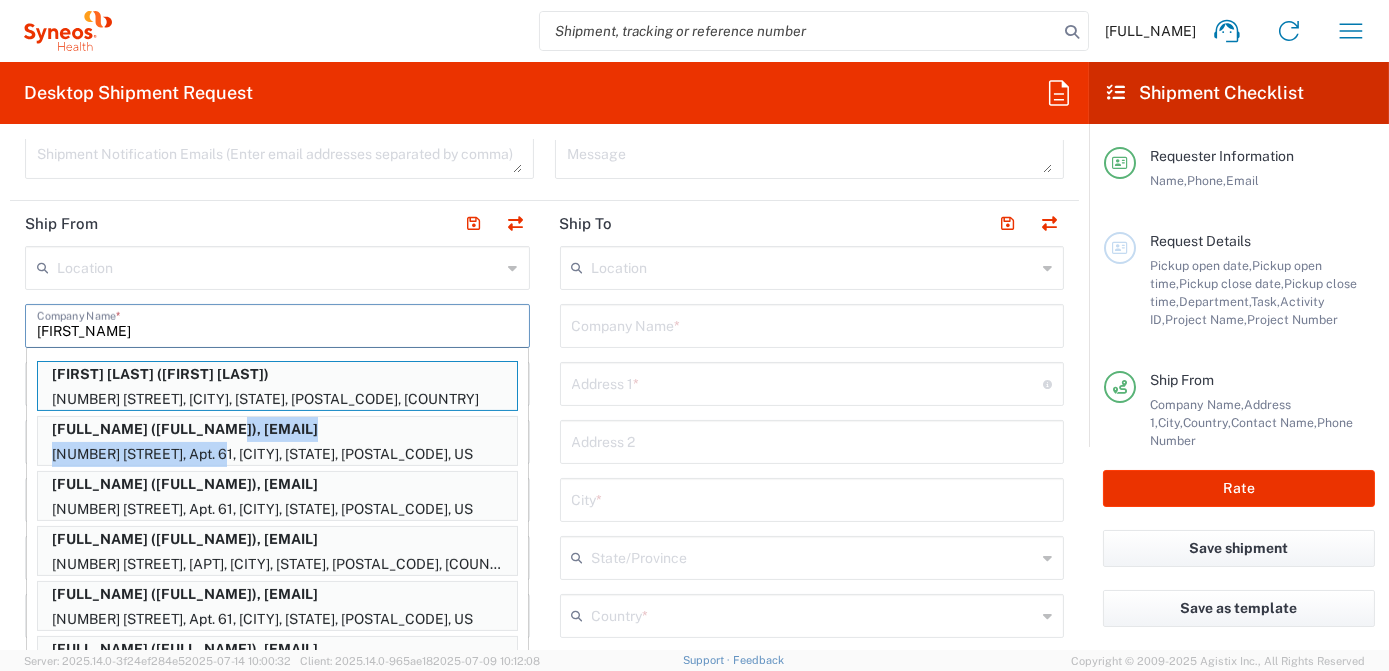 click on "[FIRST] [LAST] ([FIRST] [LAST]), [EMAIL] [NUMBER] [STREET], Apt. 61, [CITY], [STATE], [POSTAL_CODE], US" at bounding box center [277, 441] 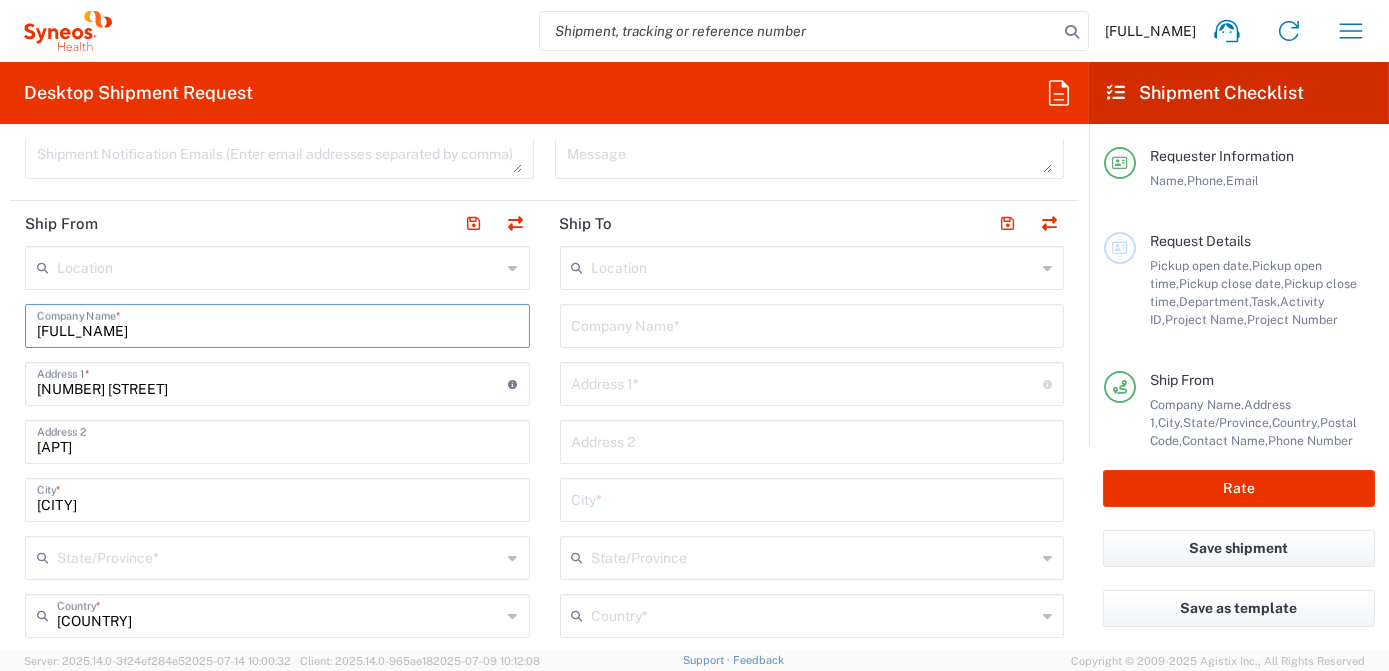 type on "California" 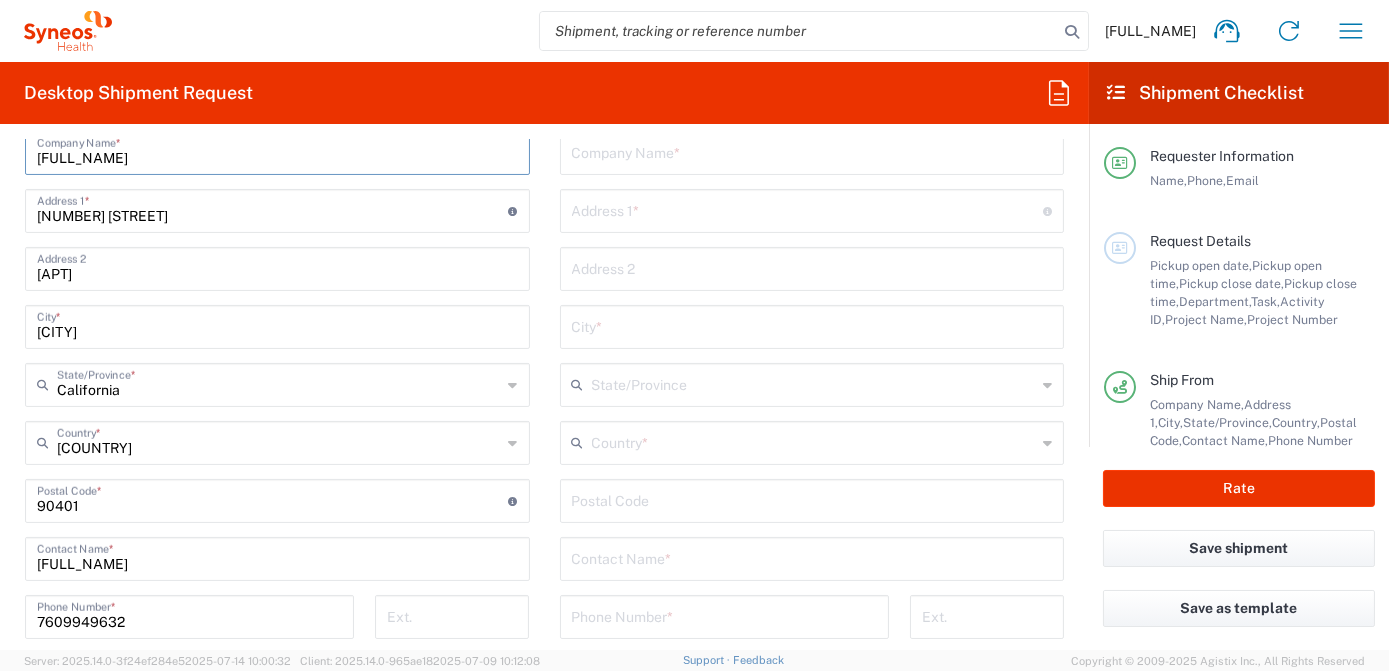 scroll, scrollTop: 906, scrollLeft: 0, axis: vertical 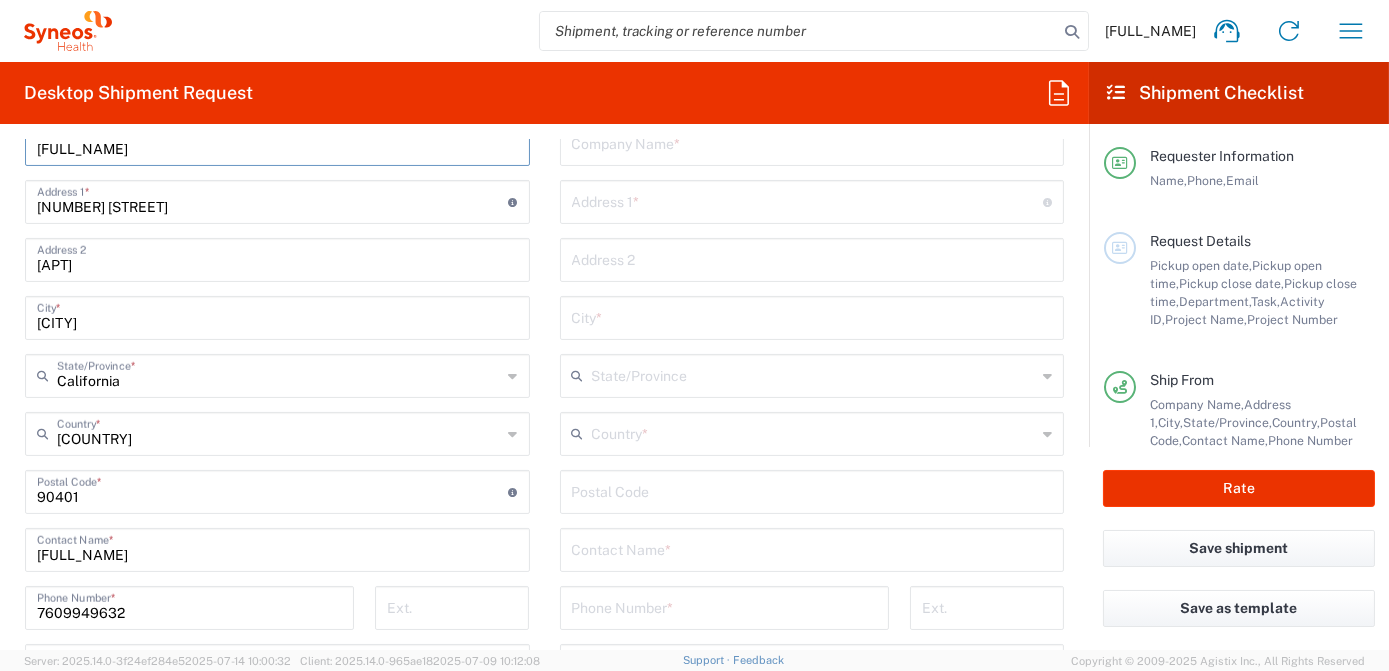 click at bounding box center [273, 490] 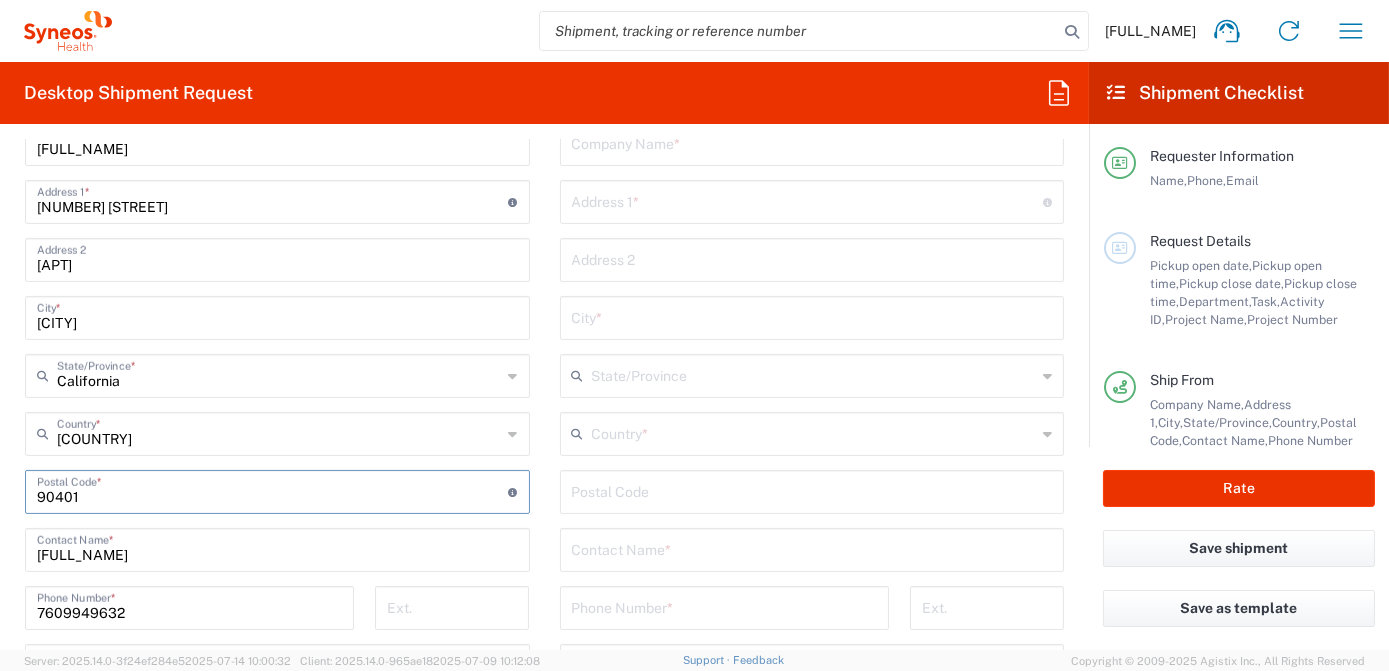 click on "Location Addison Whitney LLC-[MORRISVILLE] [STATE] US [BARCELONA]-Syneos Health BioSector 2 LLC- [NEW YORK] US Boco Digital Media Caerus Marketing Group LLC-[MORRISVILLE] [STATE] US Chamberlain Communications LLC-[NEW YORK] US Chandler Chicco Agency, LLC-[NEW YORK] US Genico, LLC Gerbig Snell/Weisheimer Advert-[WESTERVILLE] [STATE] Haas & Health Partner Public Relations GmbH Illingworth Research Group Ltd-[MACCLESFIELD] UK Illingworth Rsrch Grp (France) Illingworth Rsrch Grp (Italy) Illingworth Rsrch Grp (Spain) Illingworth Rsrch Grp (USA) In Illingworth Rsrch Grp(Australi INC Research Clin Svcs Mexico inVentiv Health Philippines, Inc. IVH IPS Pvt Ltd- India IVH Mexico SA de CV NAVICOR GROUP, LLC-[NEW YORK] US PALIO + IGNITE, LLC-[WESTERVILLE] [STATE] US Pharmaceutical Institute LLC-[MORRISVILLE] [STATE] US PT Syneos Health Indonesia Rx dataScience Inc-[MORRISVILLE] [STATE] US RxDataScience India Private Lt Syneos Health (Beijing) Inc.Lt Syneos Health (Shanghai) Inc. Ltd. Syneos Health (Thailand) Limit Syneos Health Argentina SA" 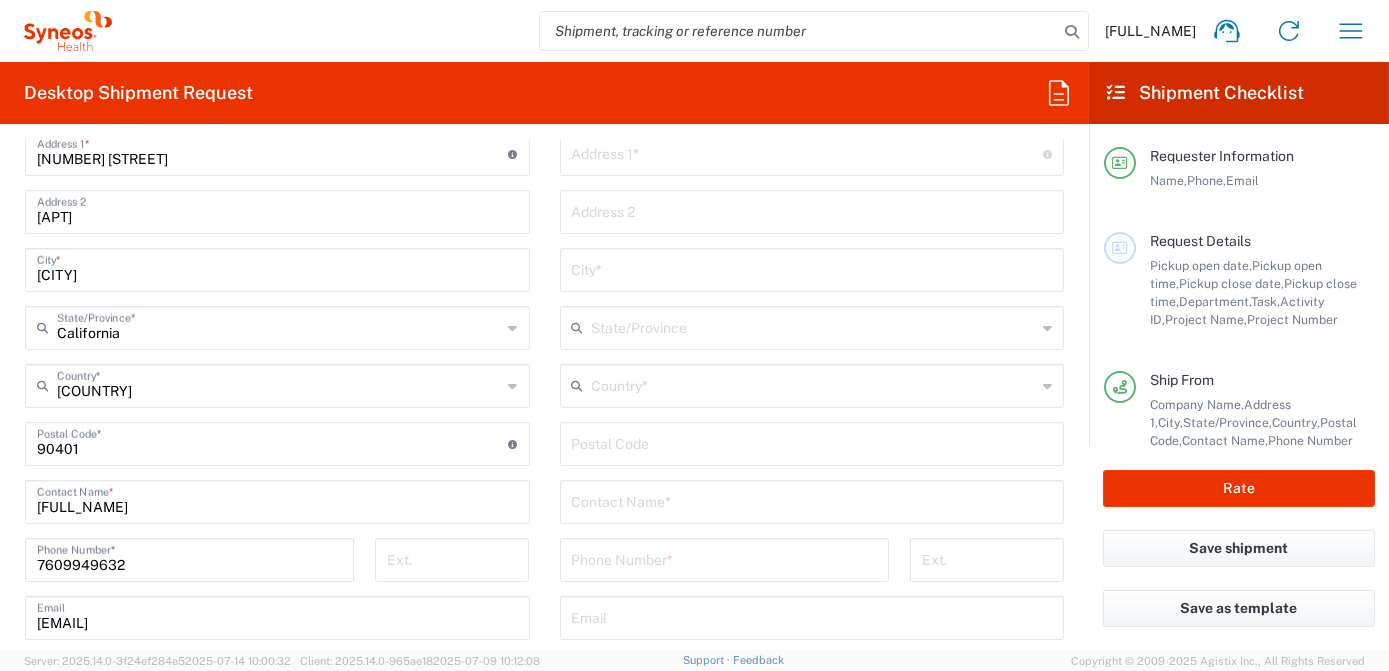 scroll, scrollTop: 997, scrollLeft: 0, axis: vertical 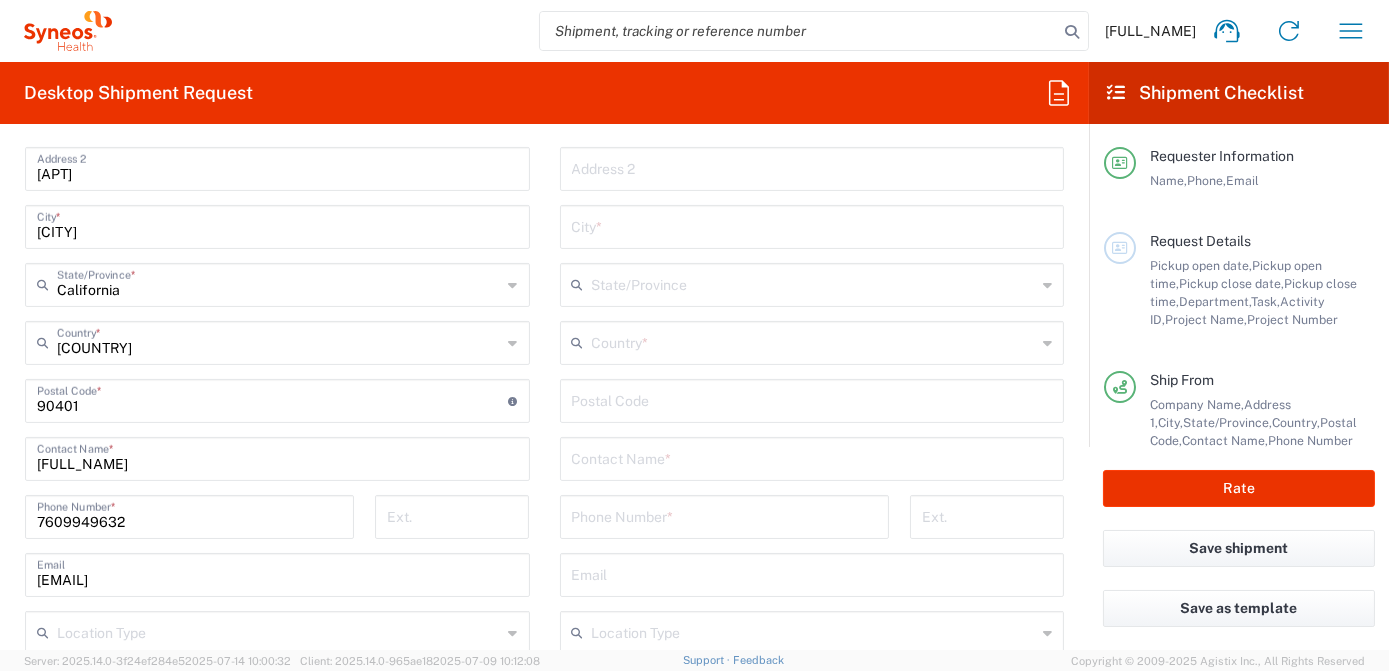 click on "[PHONE] Phone Number *" 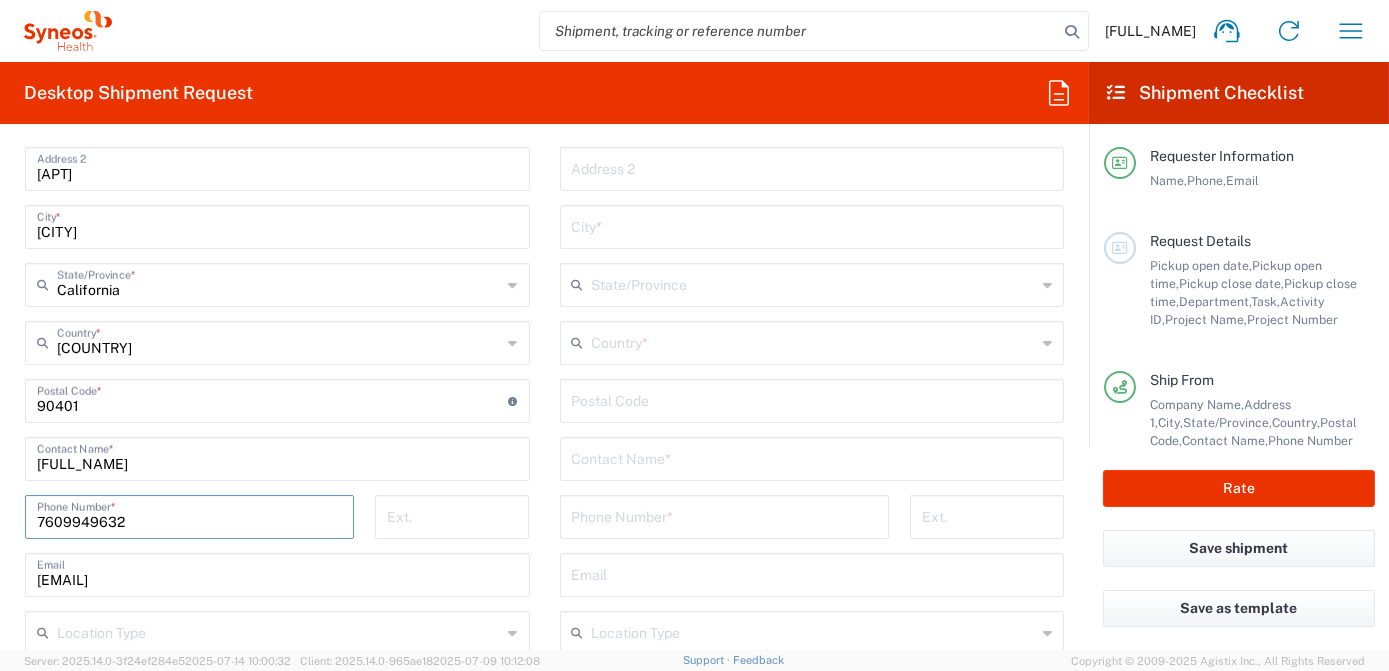 click on "7609949632" at bounding box center (189, 515) 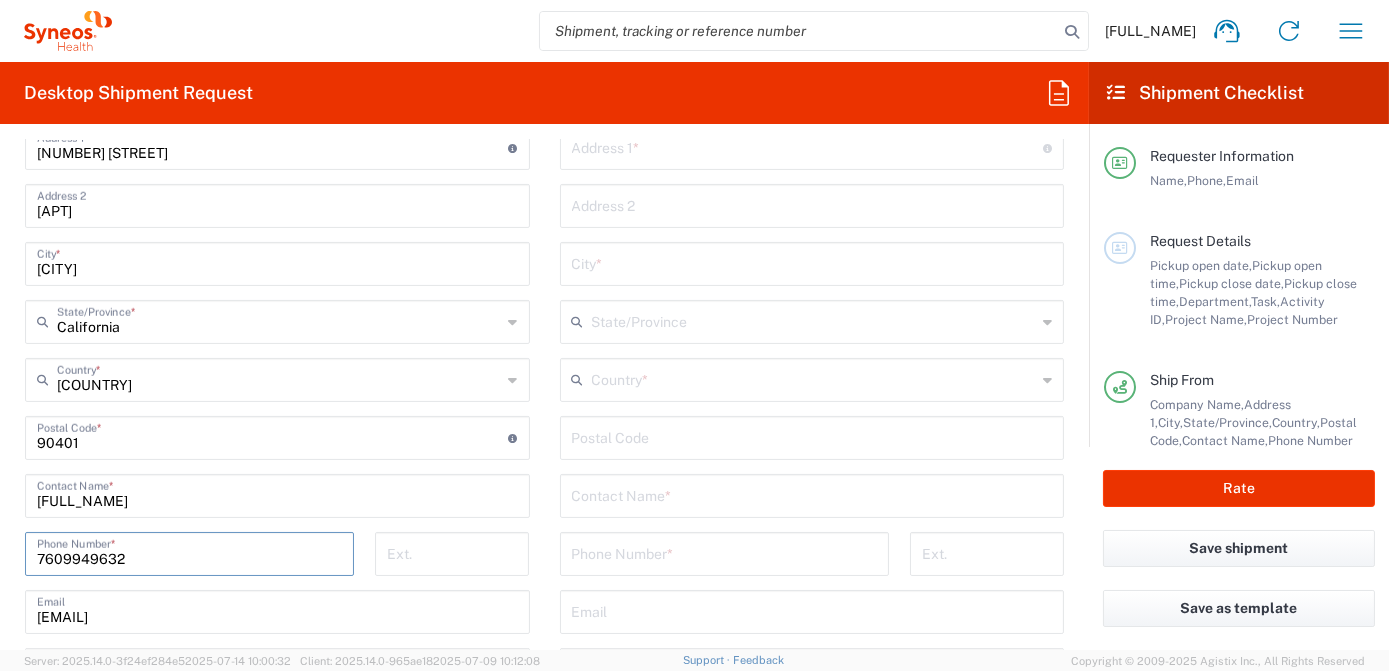scroll, scrollTop: 997, scrollLeft: 0, axis: vertical 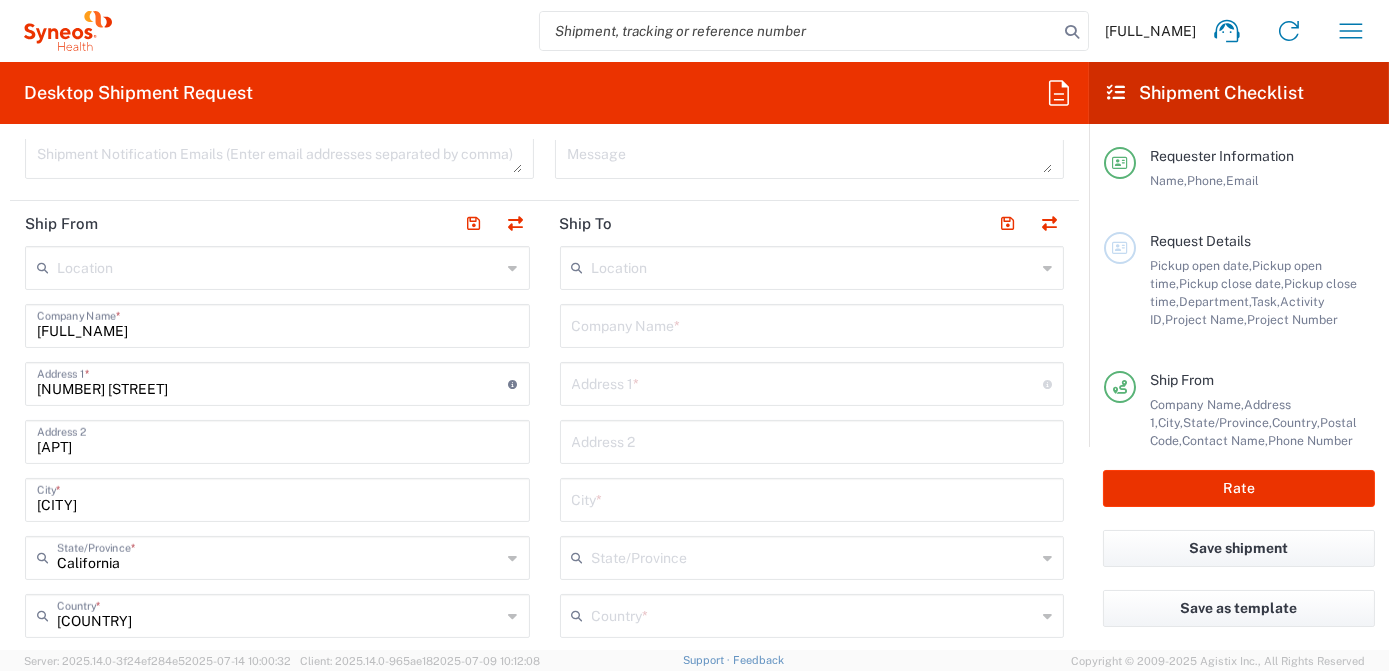 click at bounding box center [812, 324] 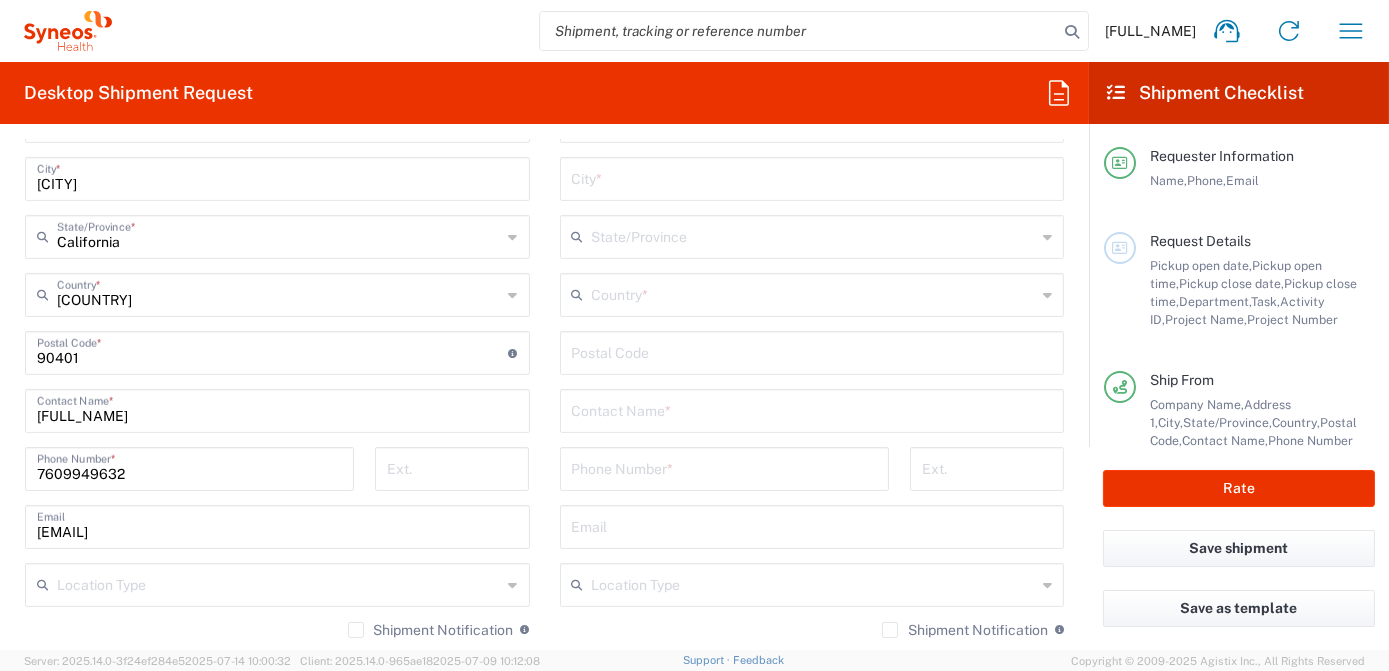 scroll, scrollTop: 1088, scrollLeft: 0, axis: vertical 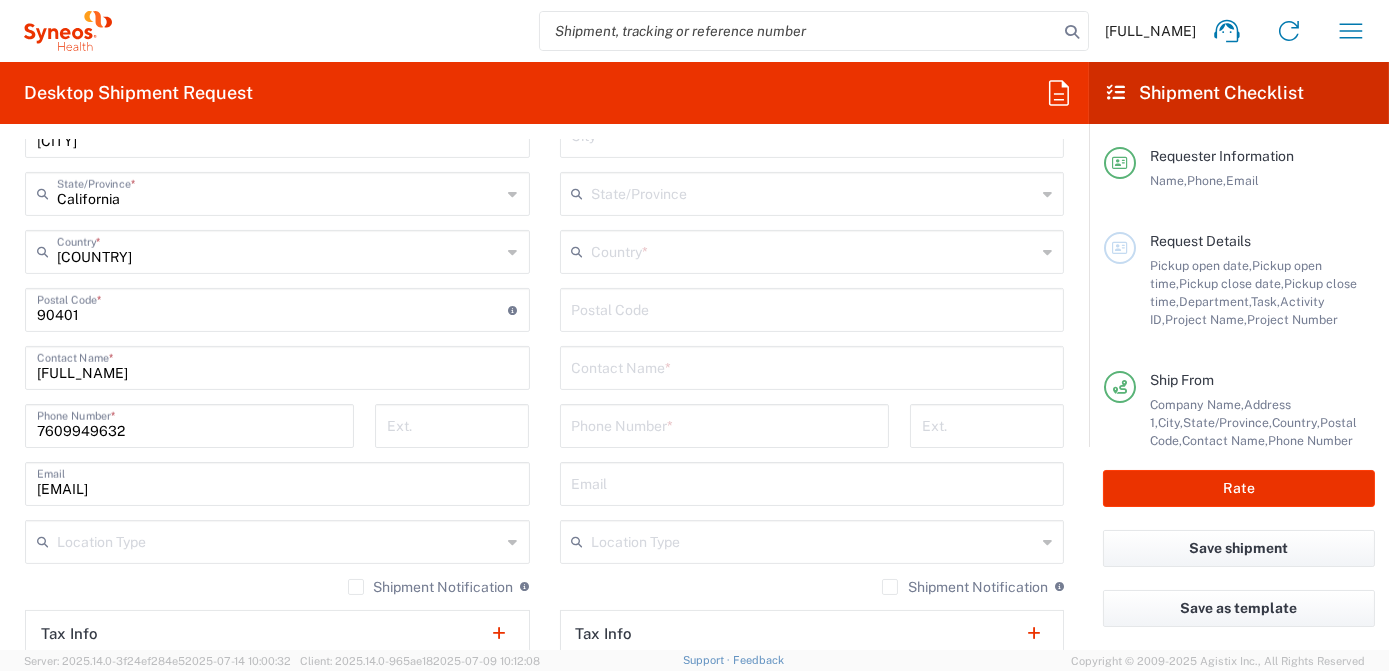 click at bounding box center (812, 366) 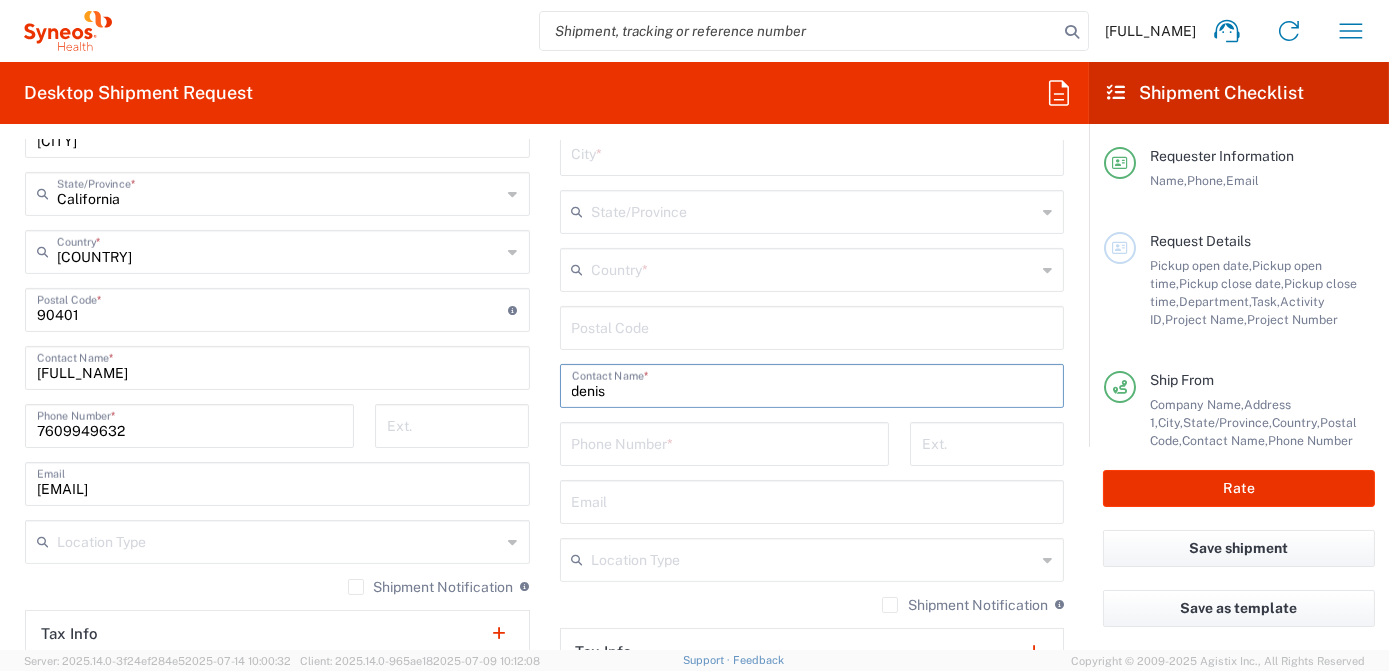 type on "denis" 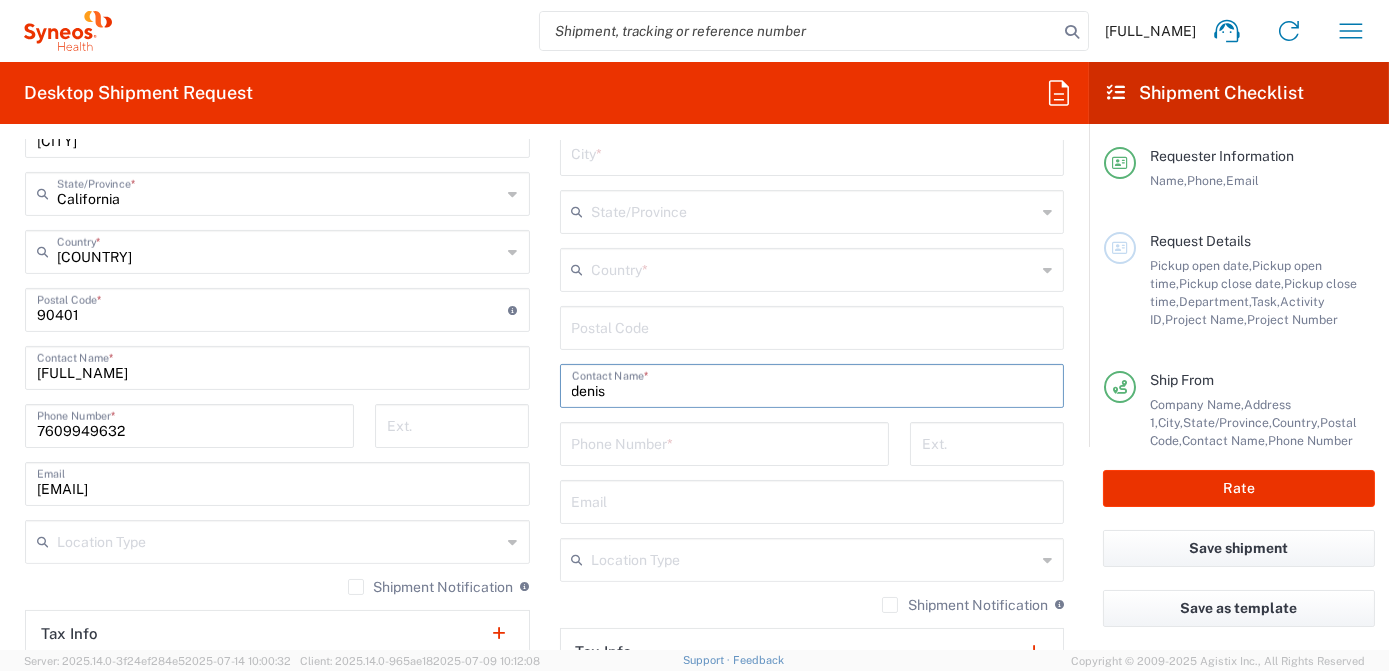 drag, startPoint x: 621, startPoint y: 390, endPoint x: 510, endPoint y: 368, distance: 113.15918 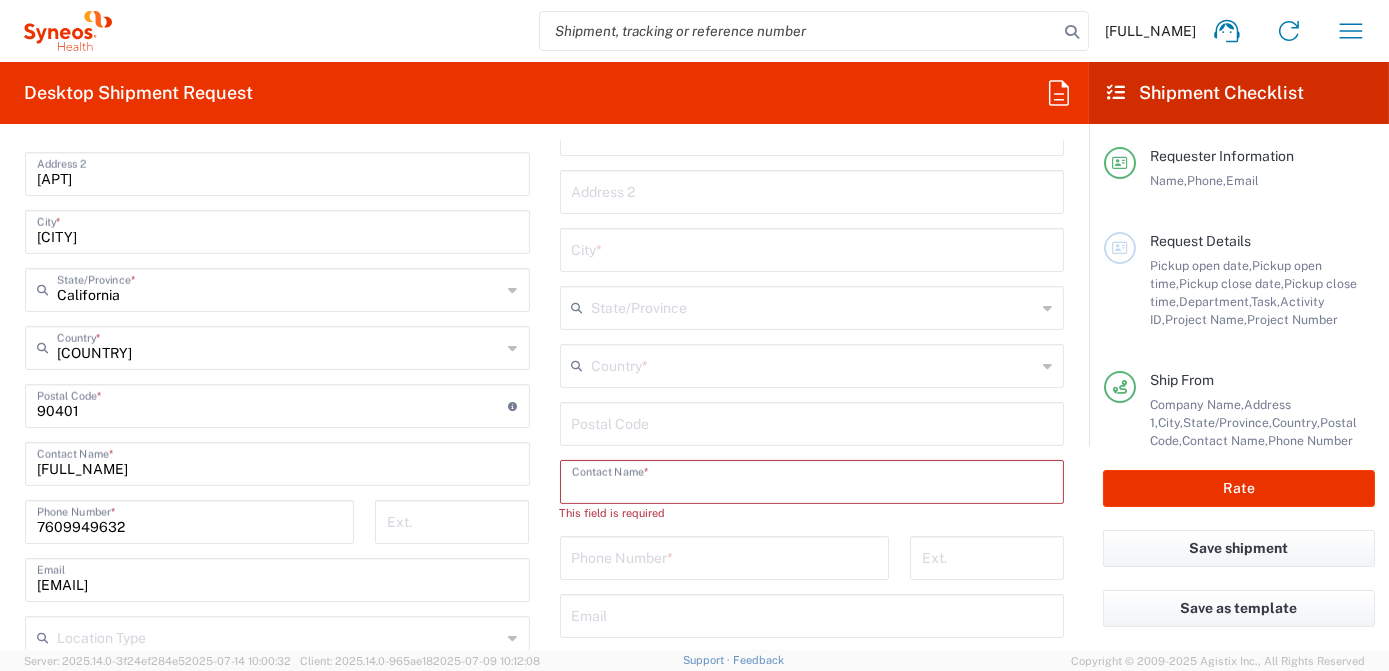 scroll, scrollTop: 815, scrollLeft: 0, axis: vertical 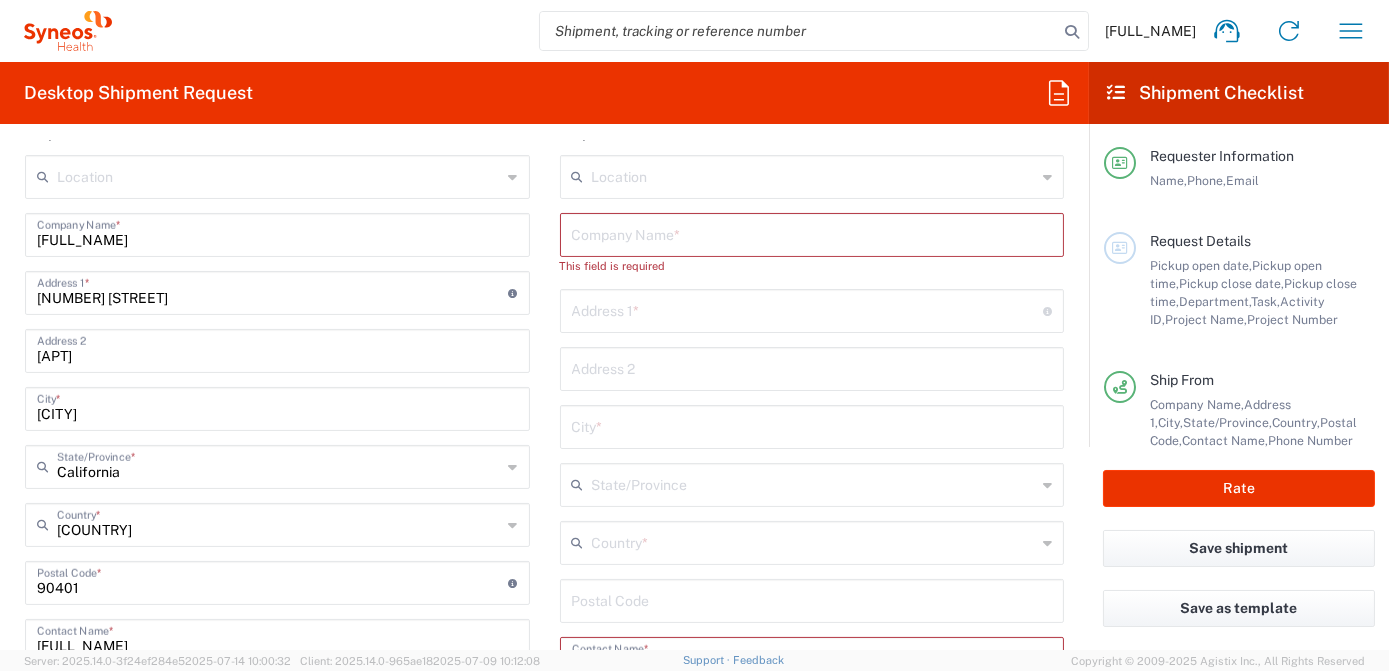 click at bounding box center [812, 233] 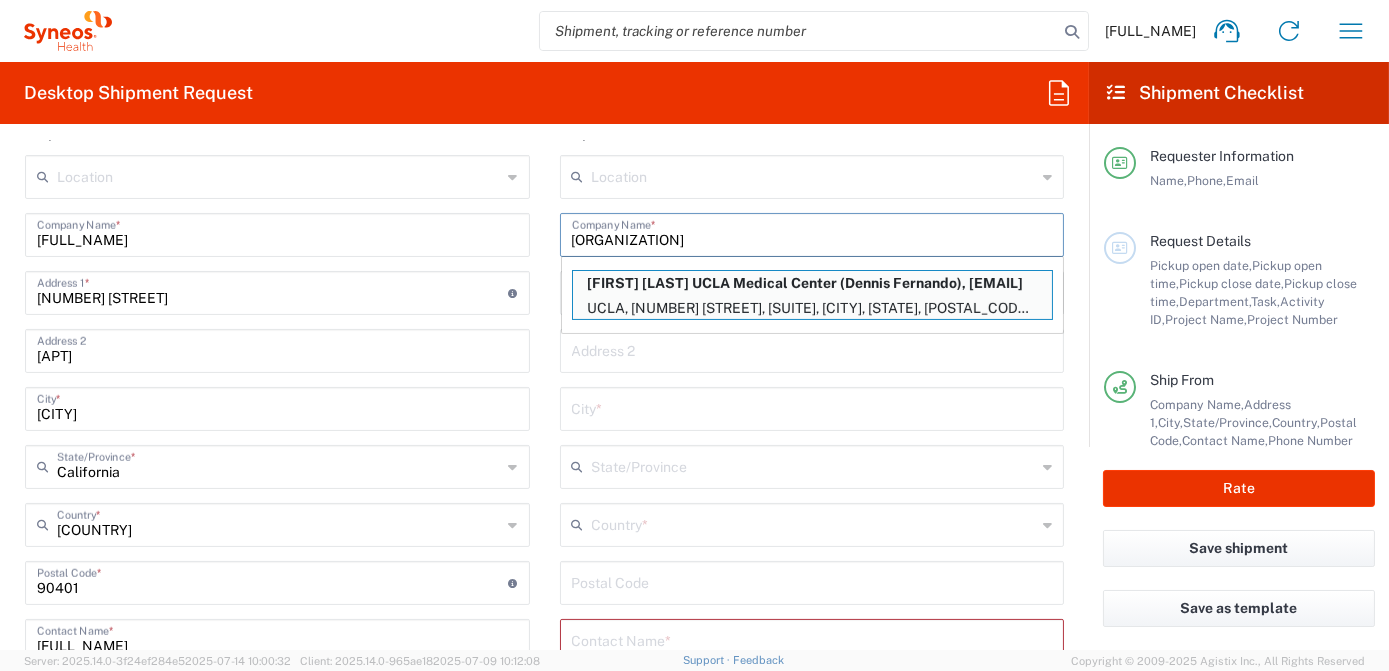 click on "UCLA, [NUMBER] [STREET], [SUITE], [CITY], [STATE], [POSTAL_CODE], [COUNTRY]" at bounding box center (812, 308) 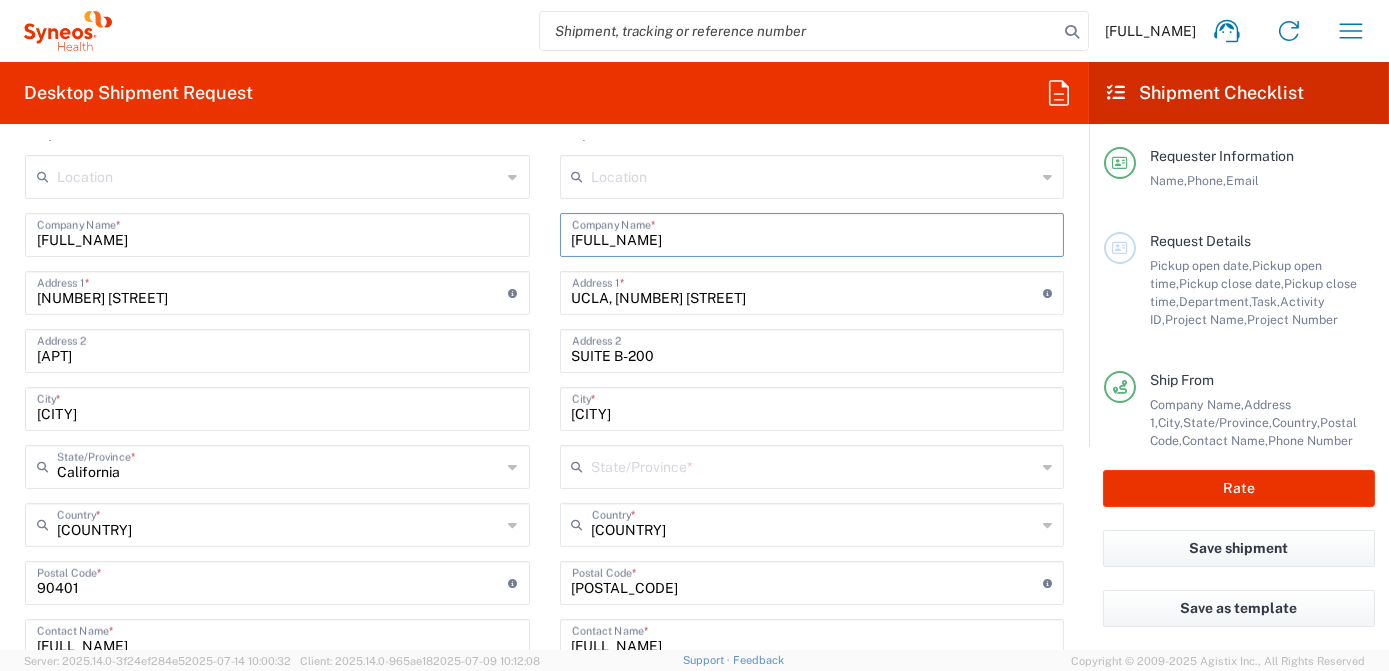 type on "California" 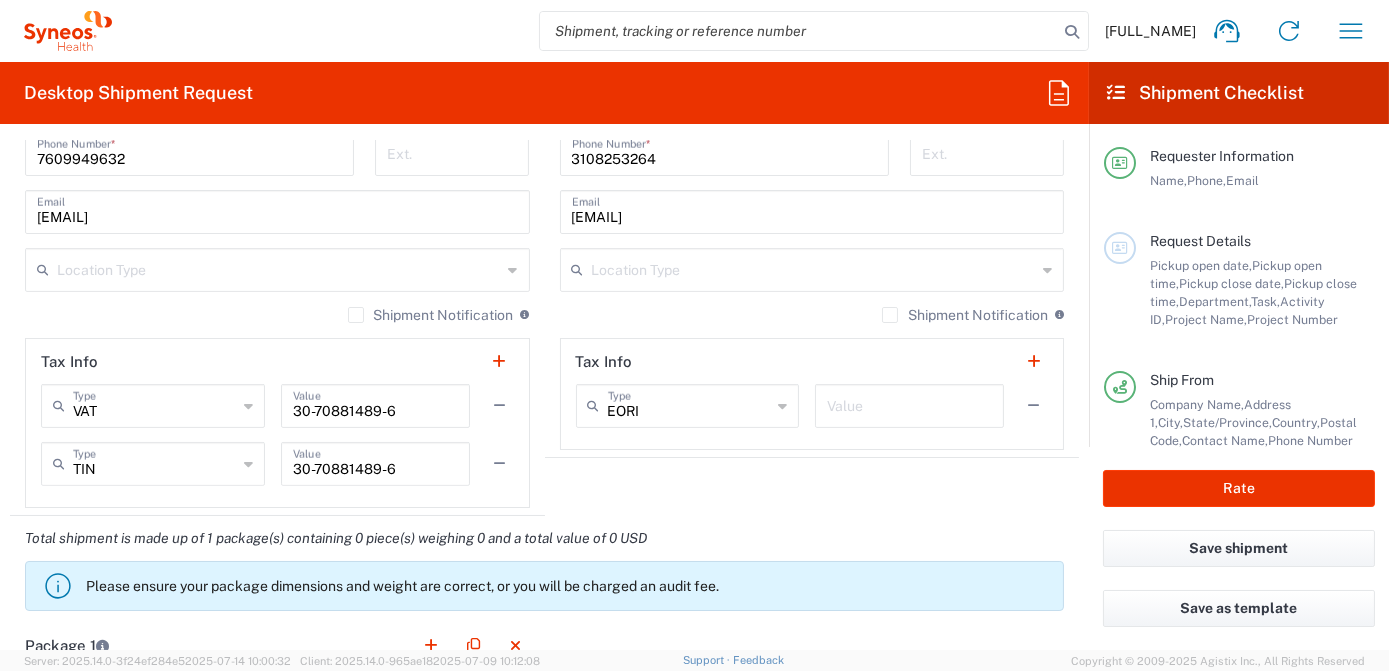 scroll, scrollTop: 1451, scrollLeft: 0, axis: vertical 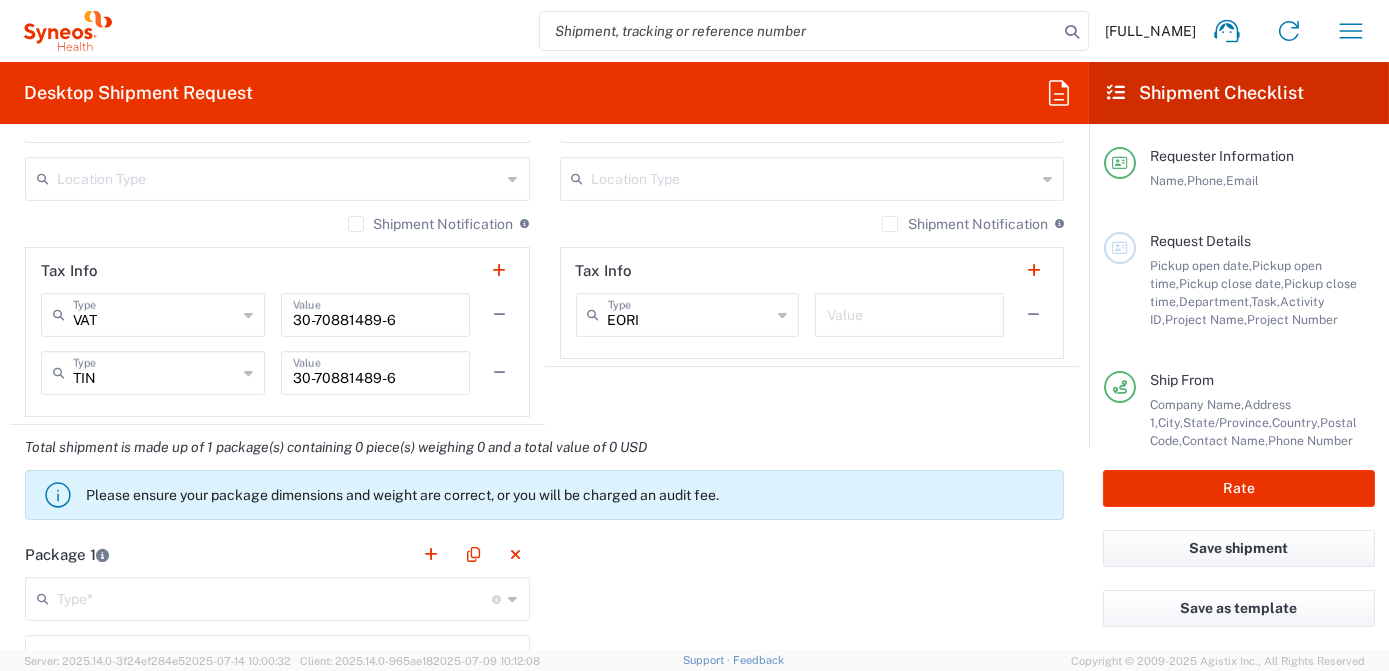click at bounding box center (275, 597) 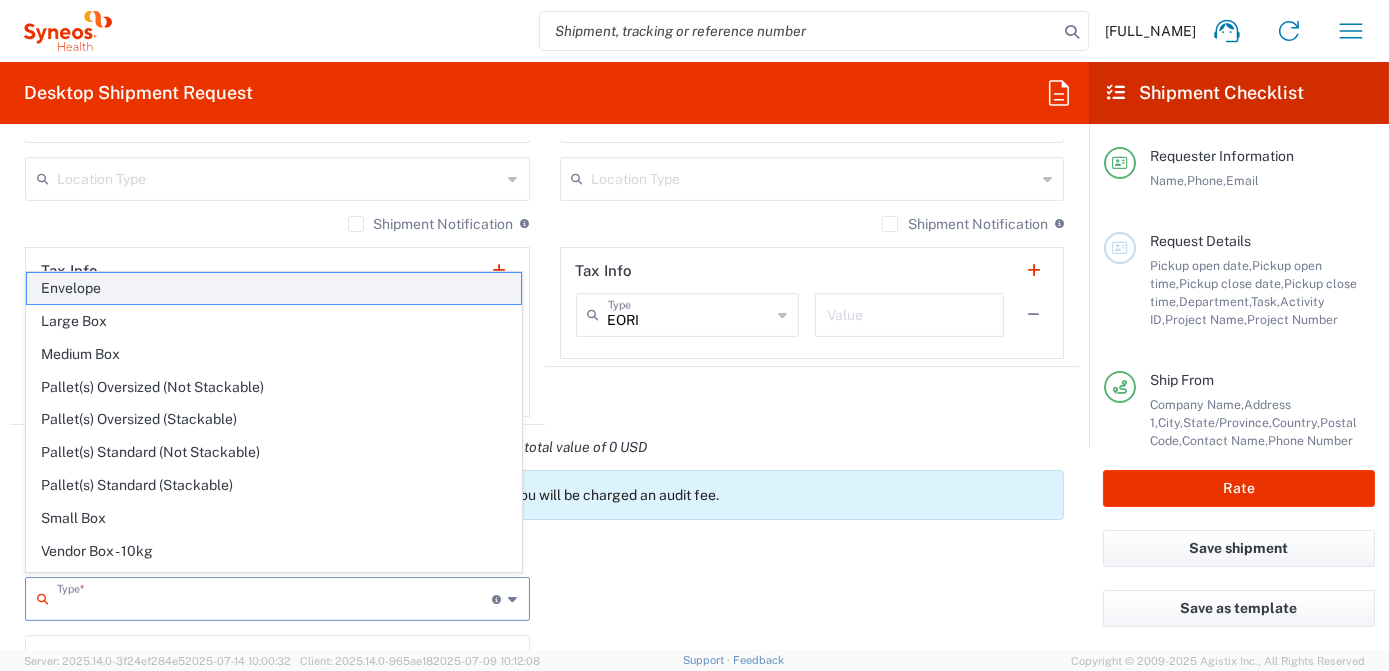 click on "Envelope" 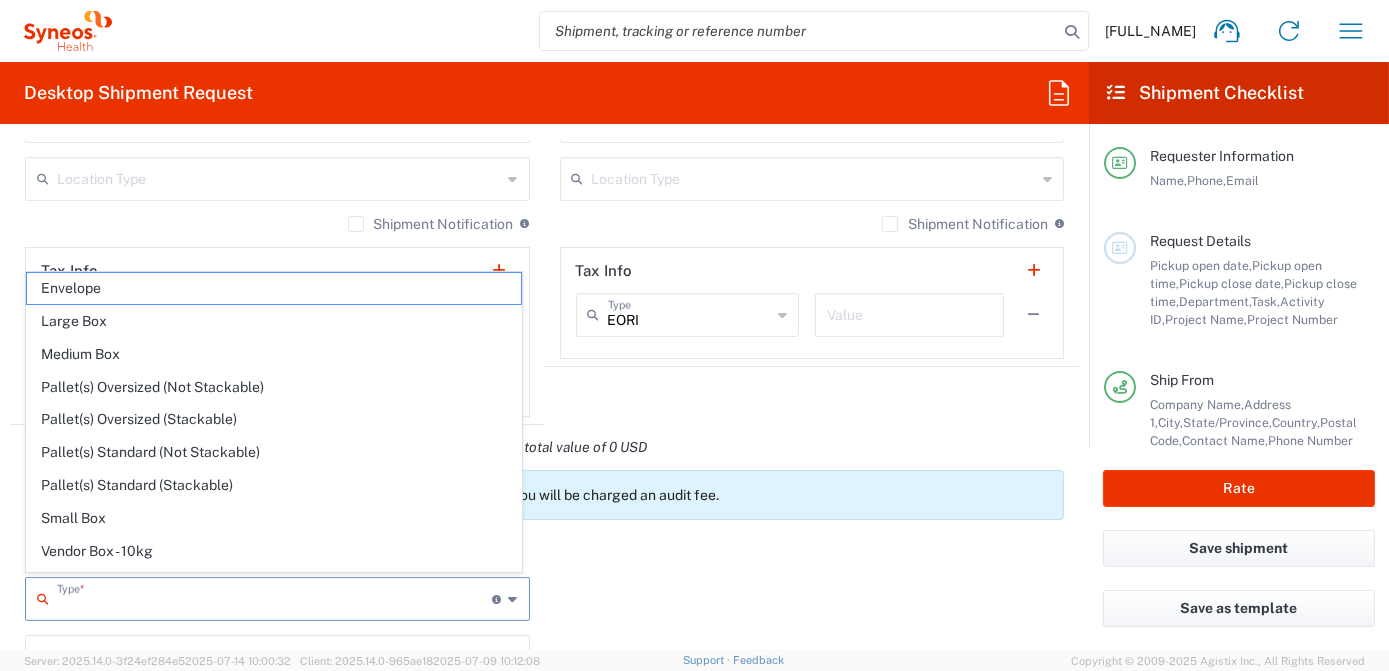 type on "Envelope" 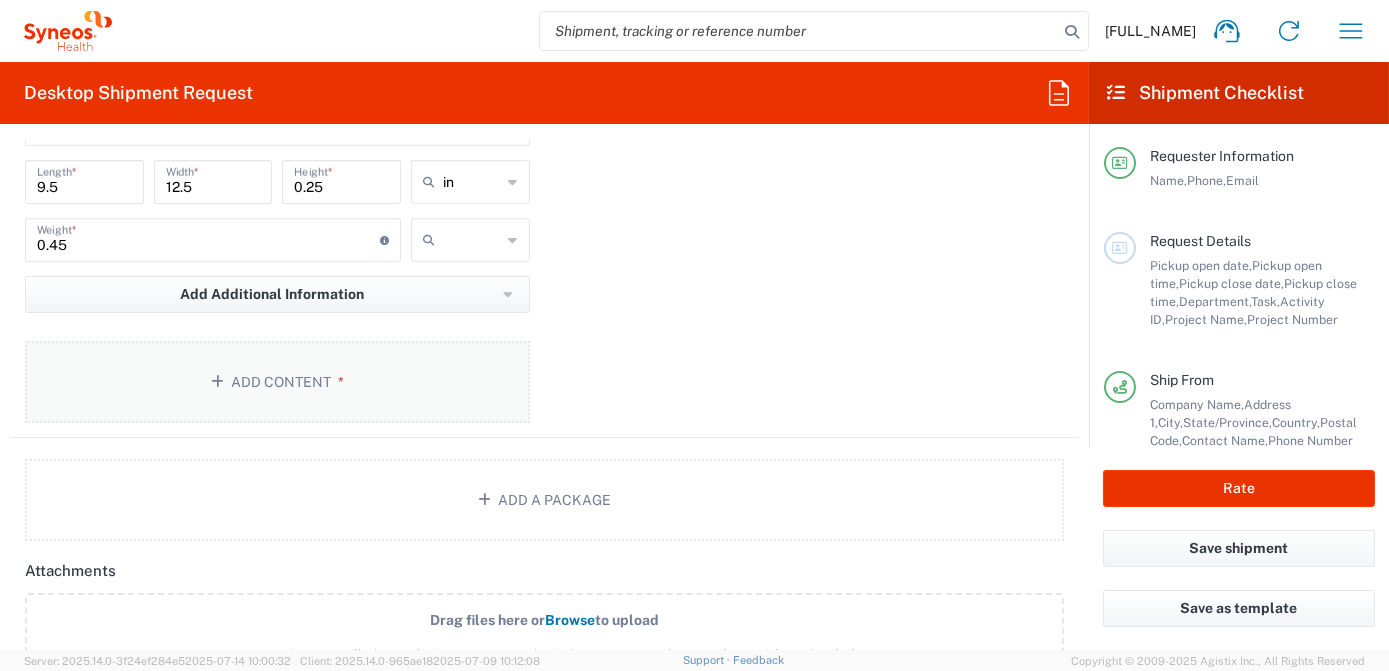 scroll, scrollTop: 1997, scrollLeft: 0, axis: vertical 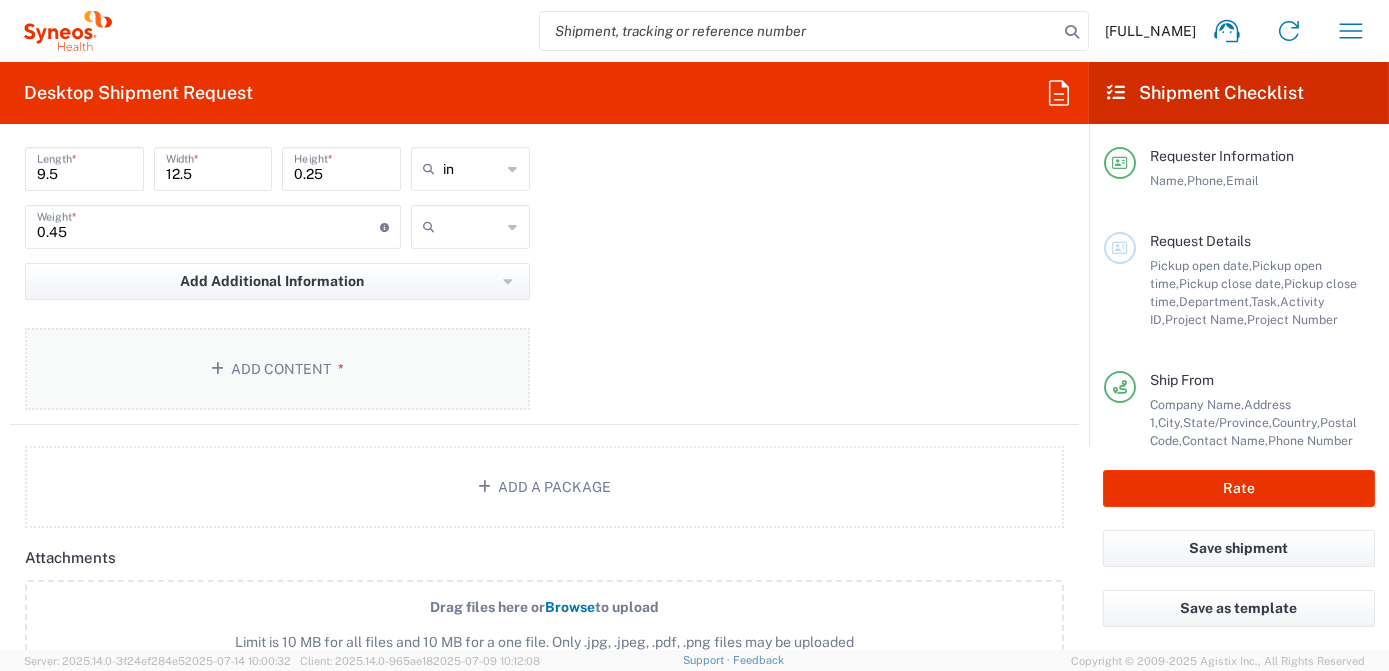 click on "Add Content *" 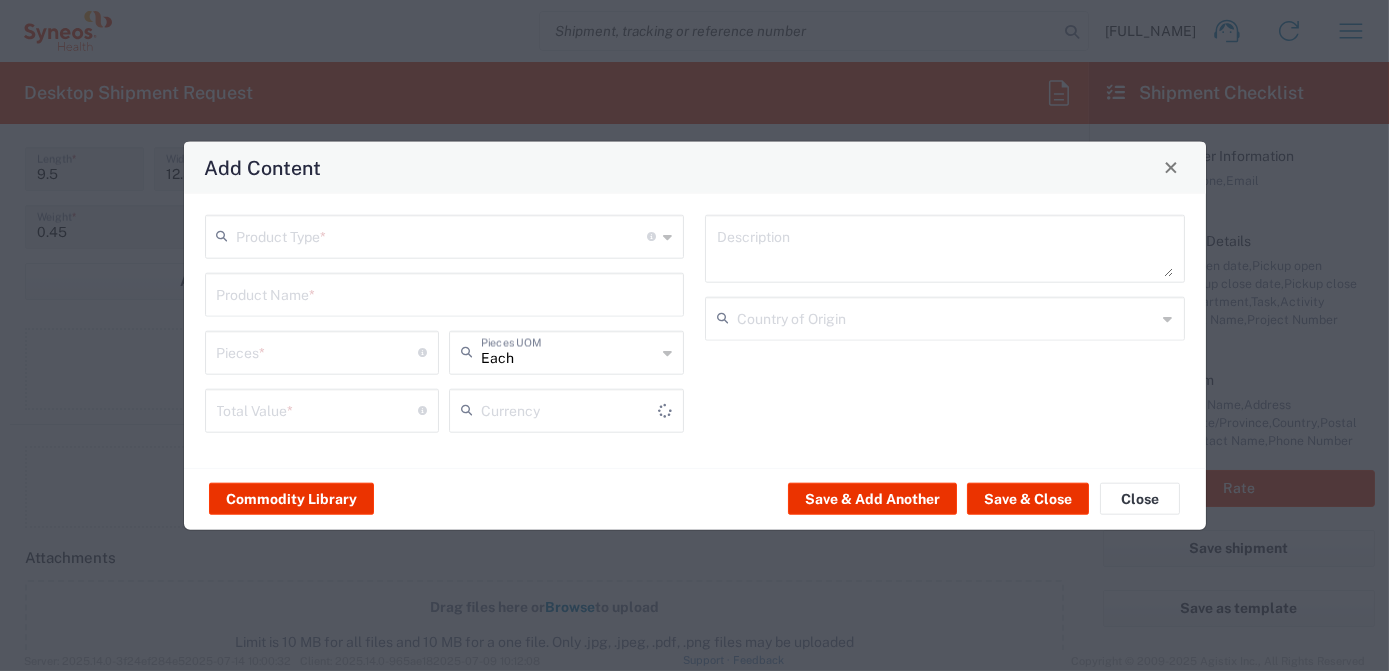 type on "US Dollar" 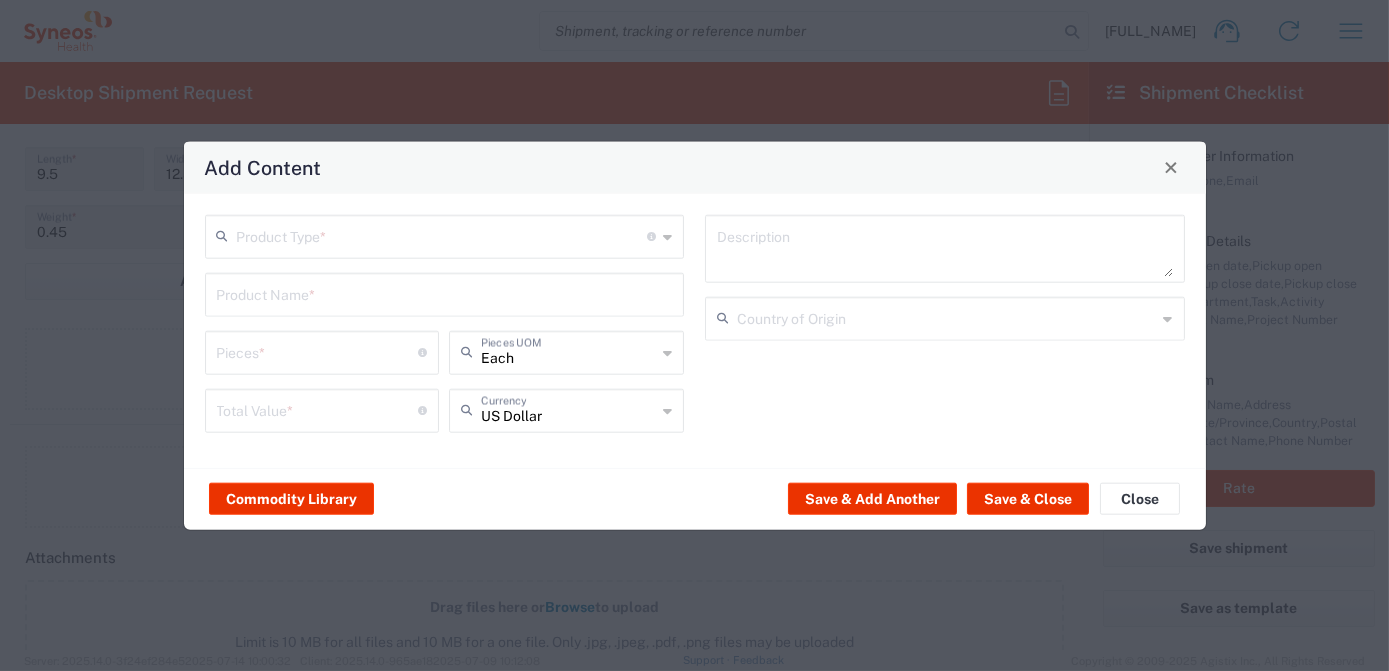 click at bounding box center [442, 234] 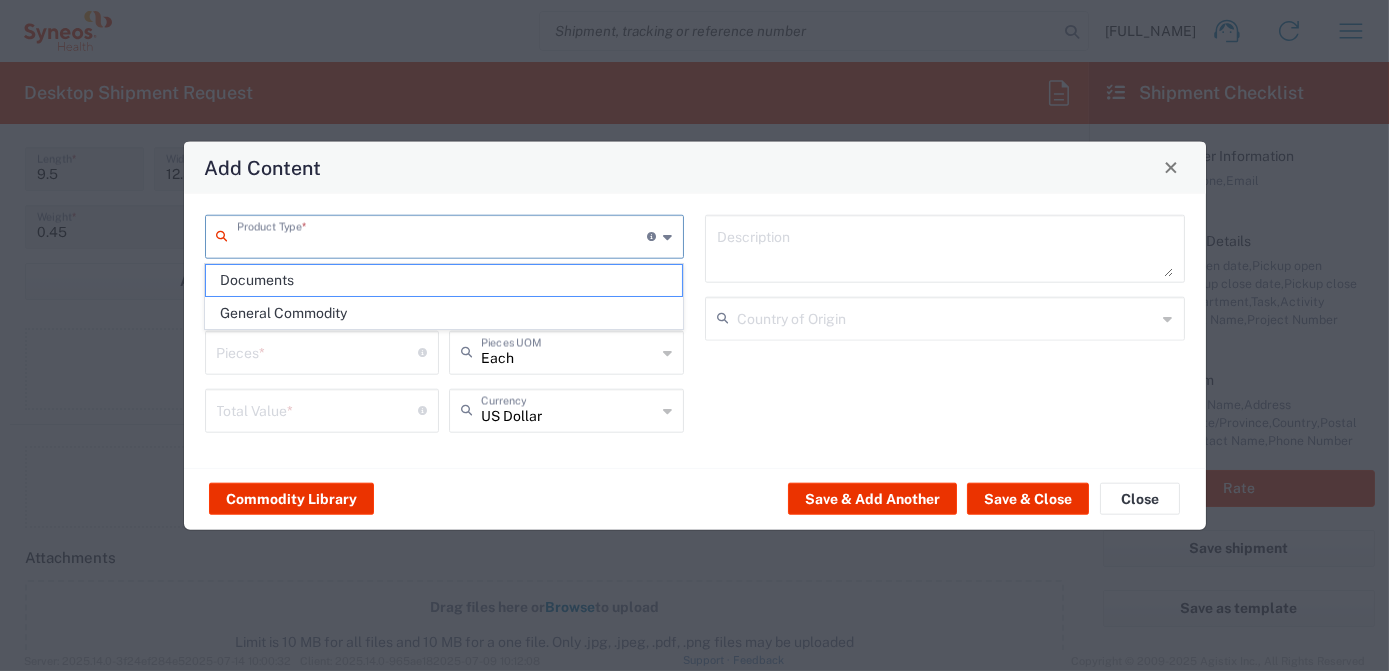 click on "Documents" 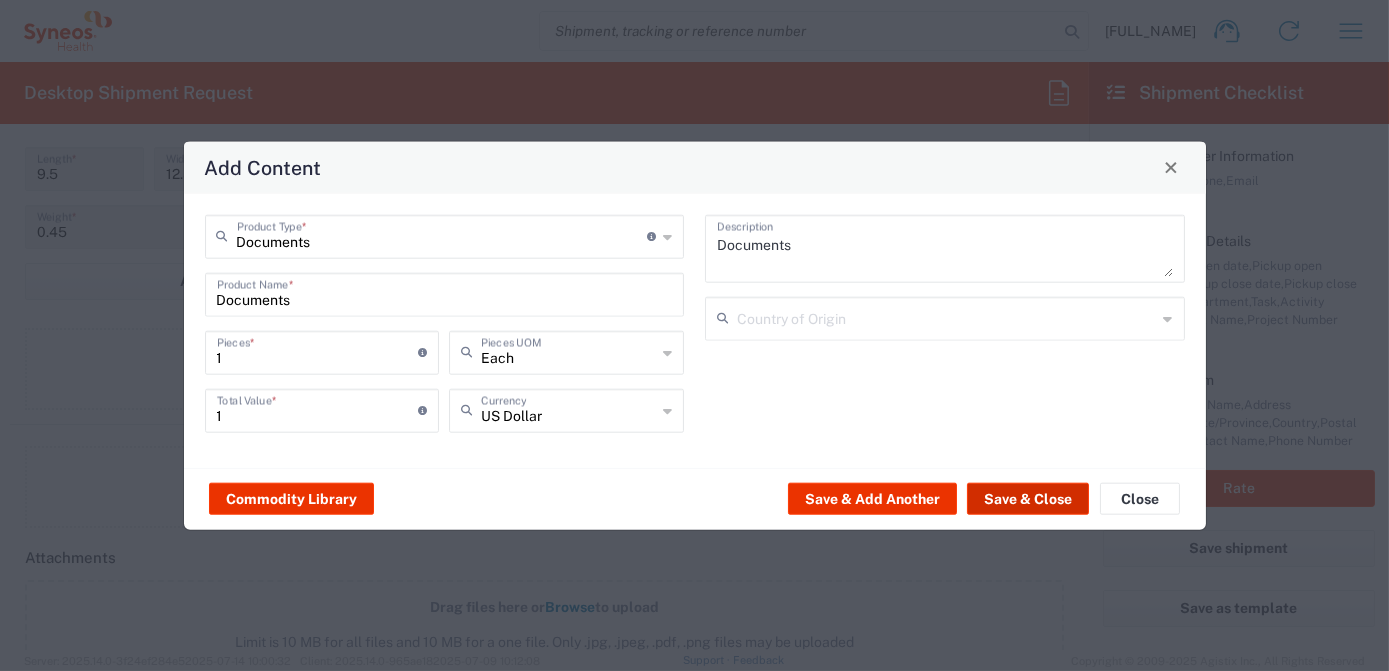 click on "Save & Close" 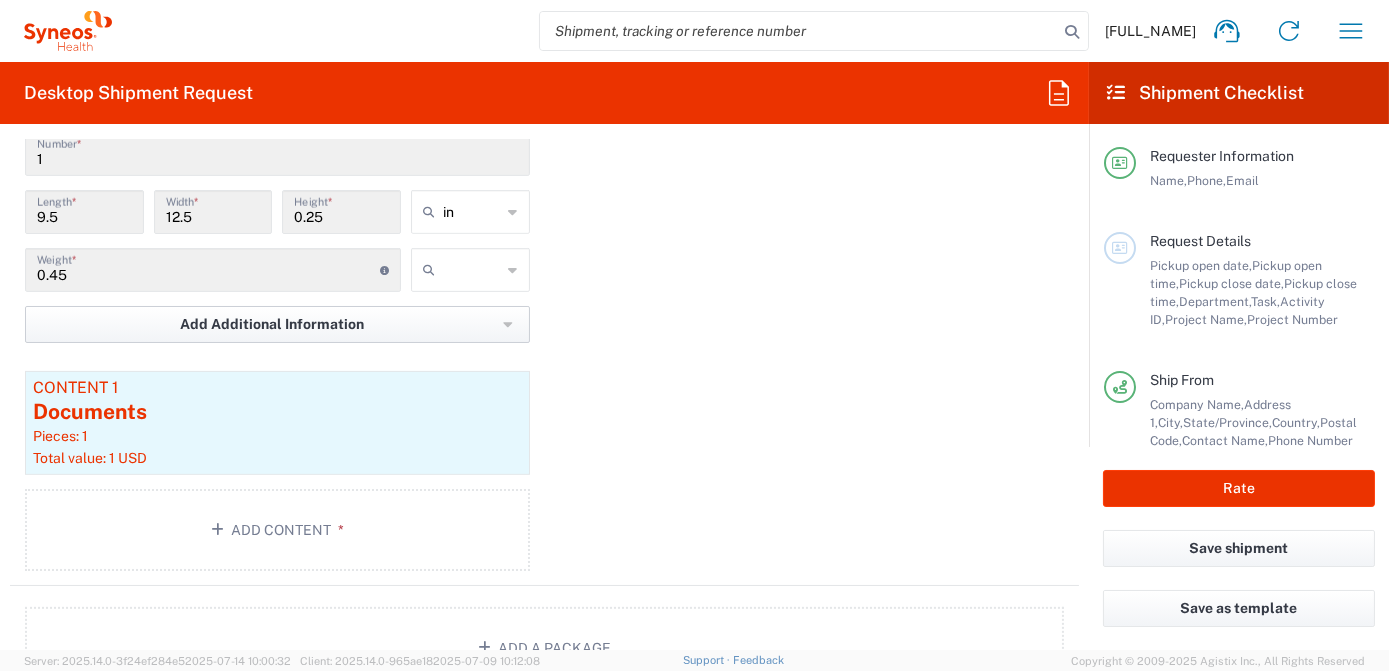 scroll, scrollTop: 1841, scrollLeft: 0, axis: vertical 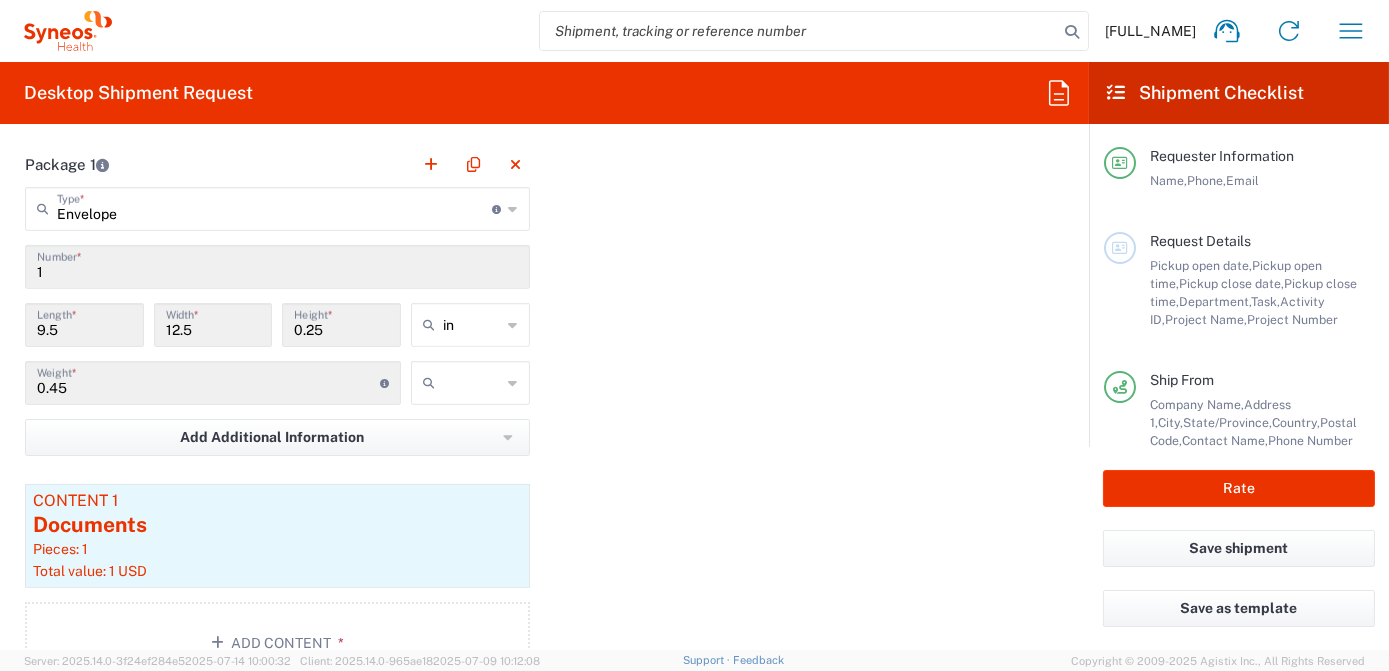 click at bounding box center (472, 383) 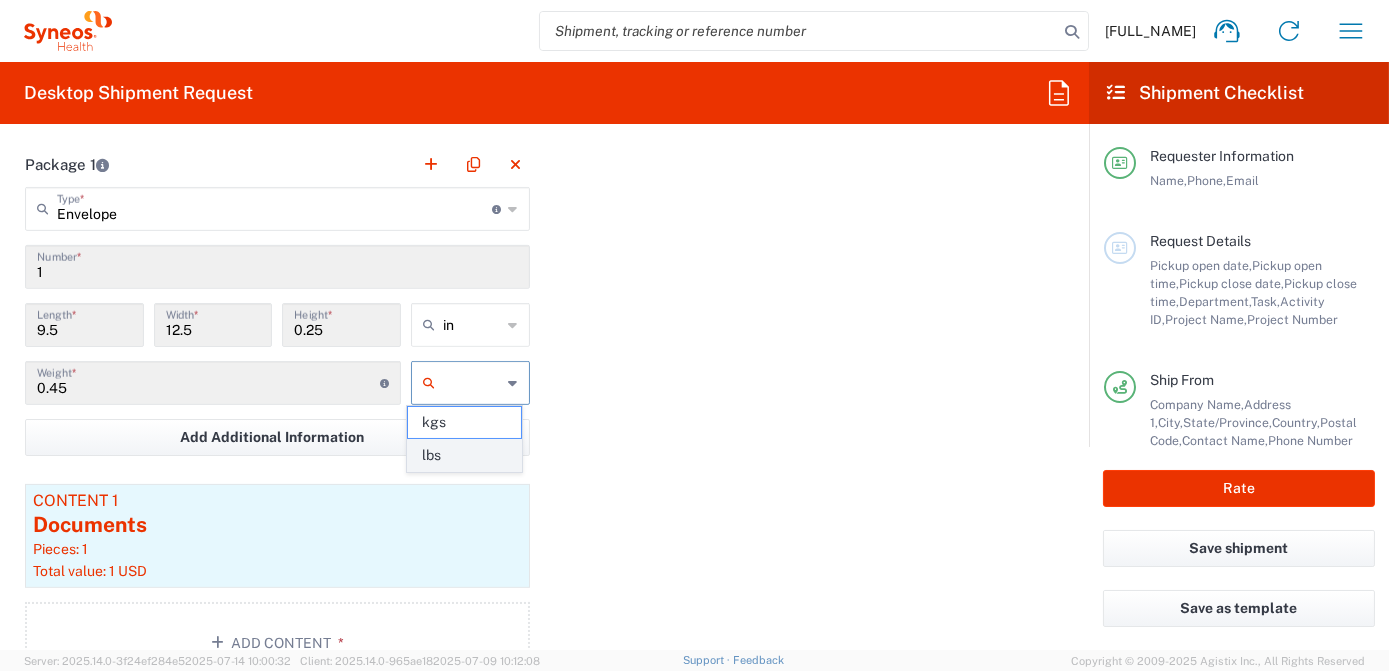 click on "lbs" 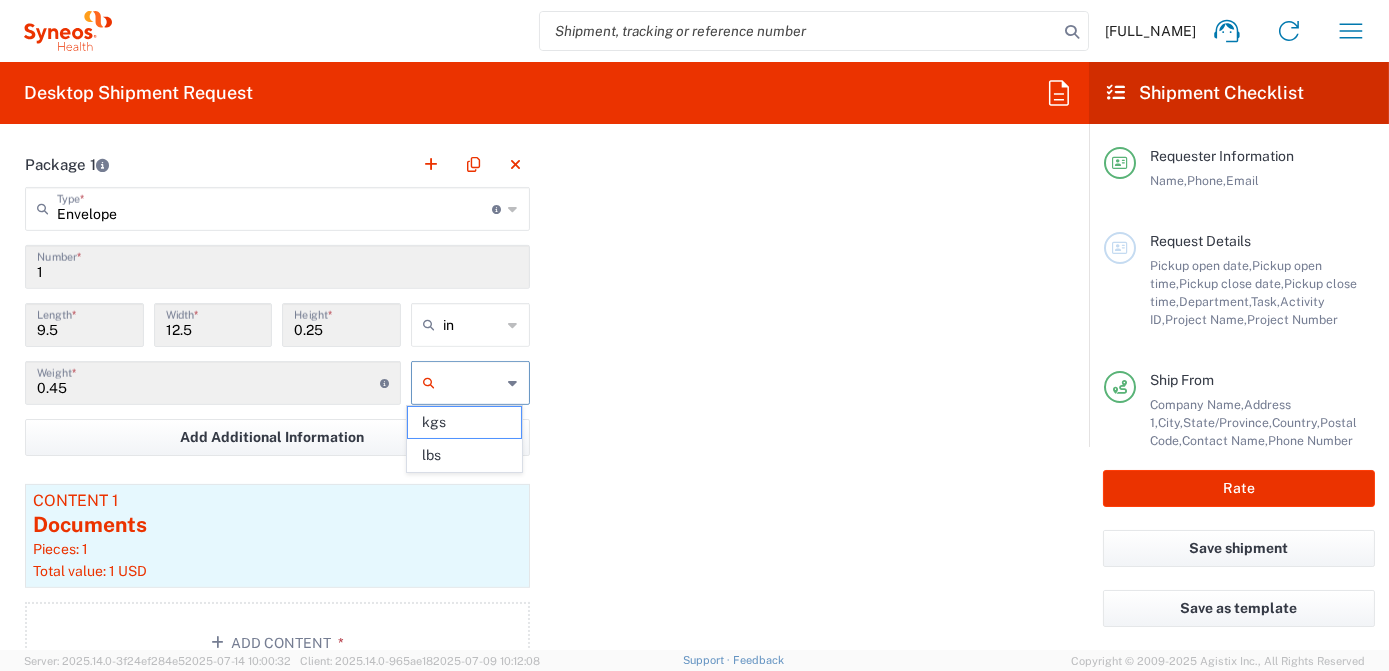 type on "lbs" 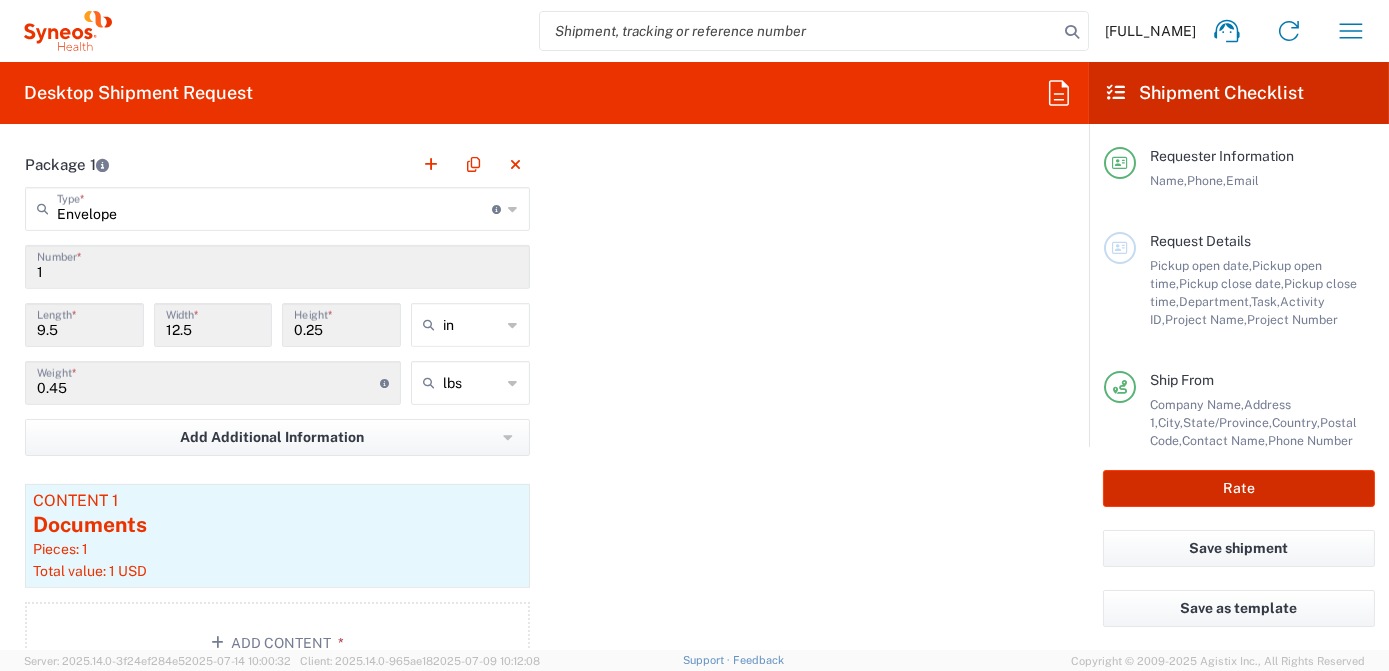 click on "Rate" 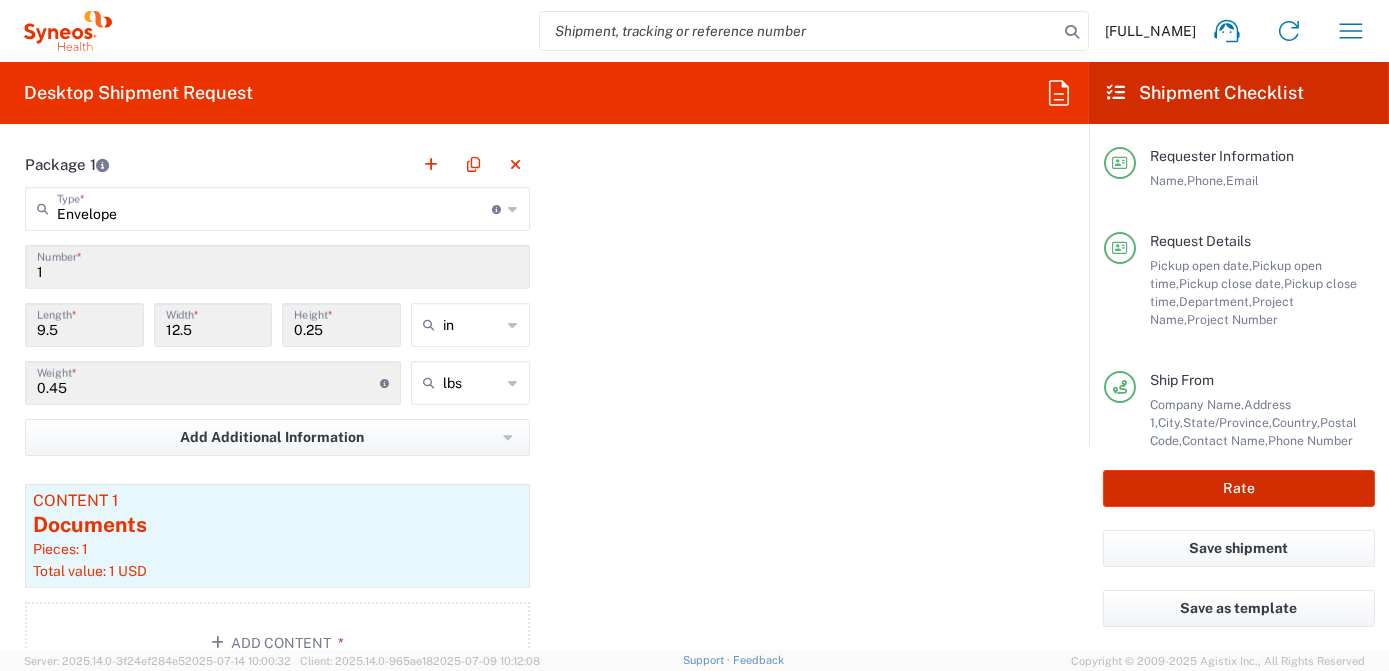 type on "OPP 01552" 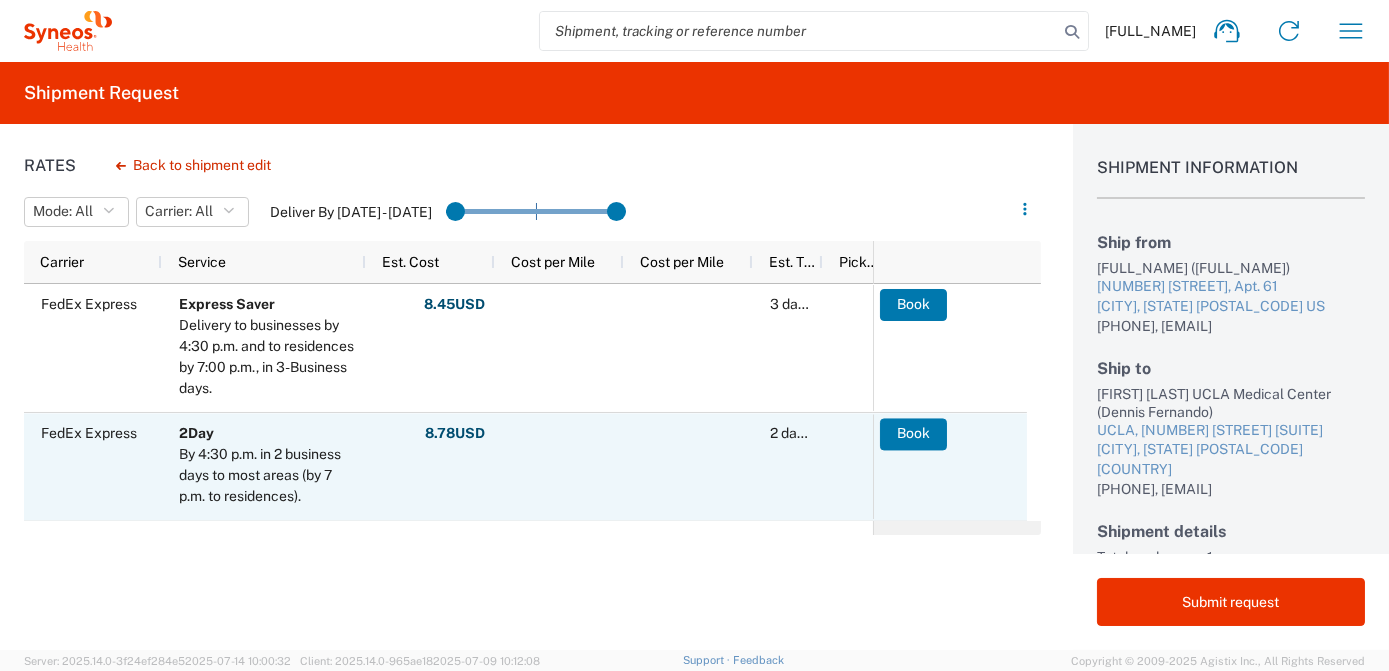 scroll, scrollTop: 78, scrollLeft: 0, axis: vertical 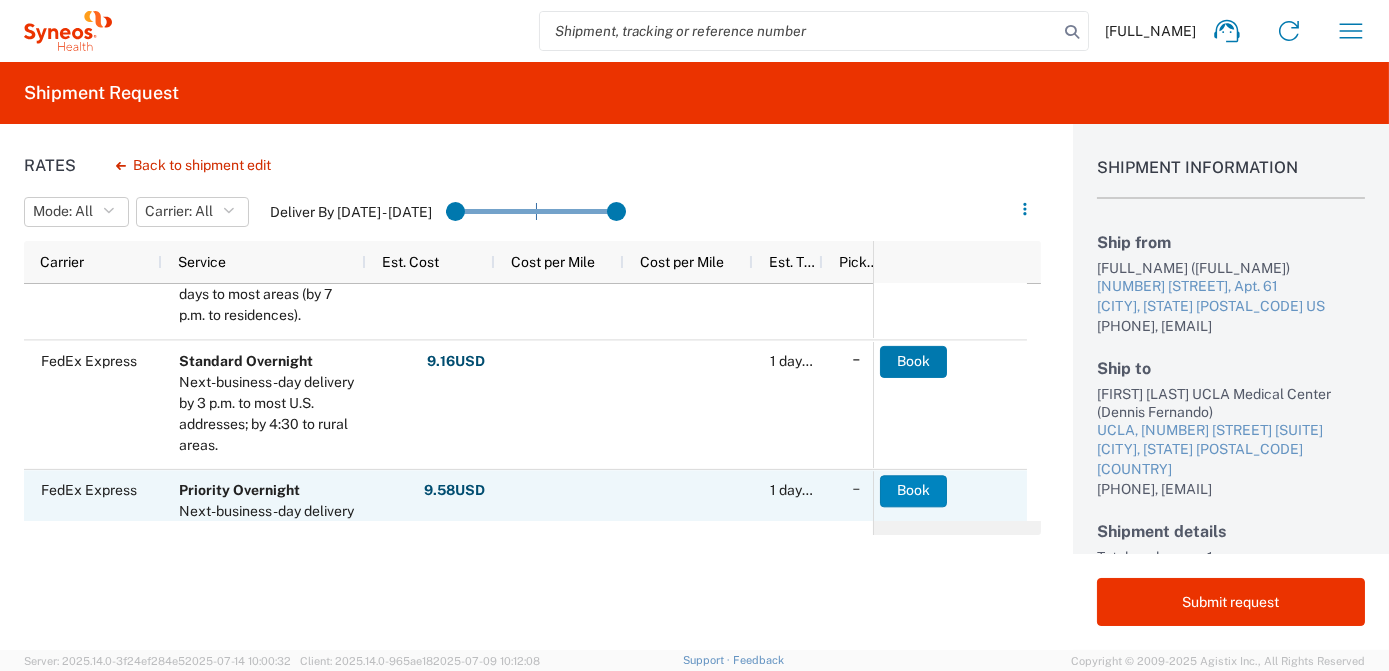 click on "Book" 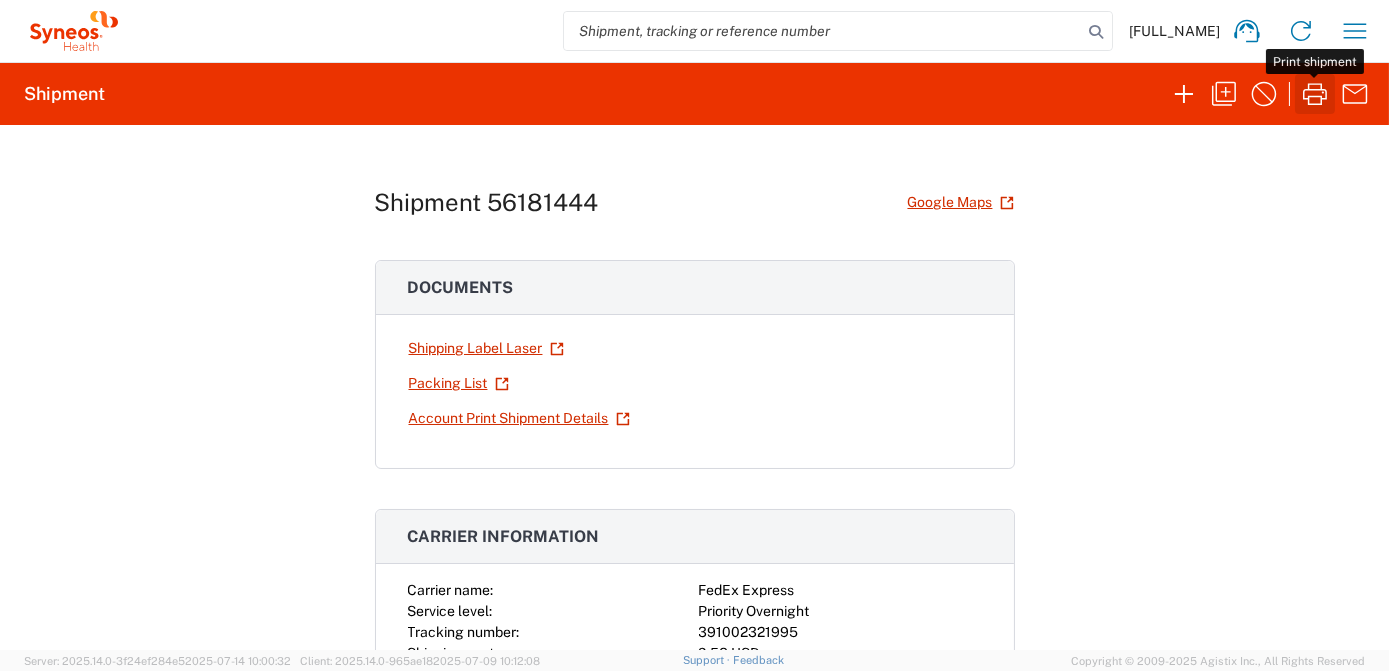 click 